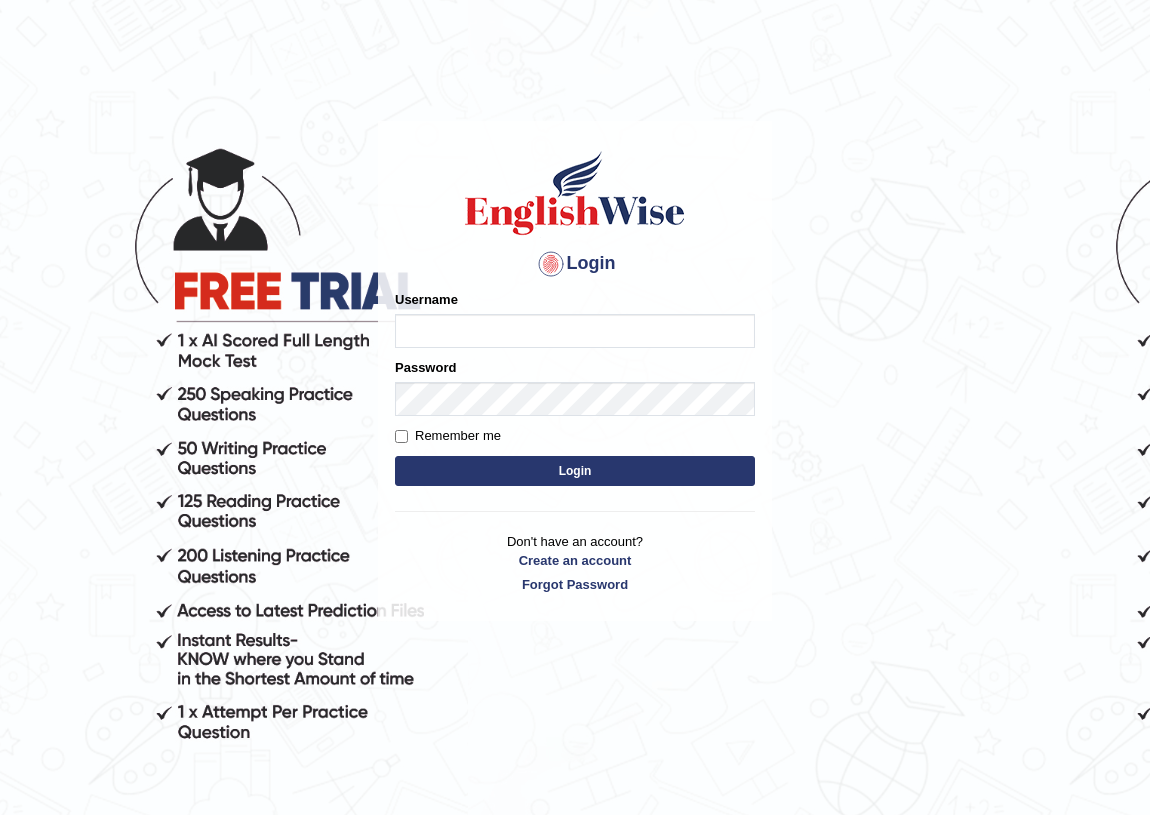 scroll, scrollTop: 0, scrollLeft: 0, axis: both 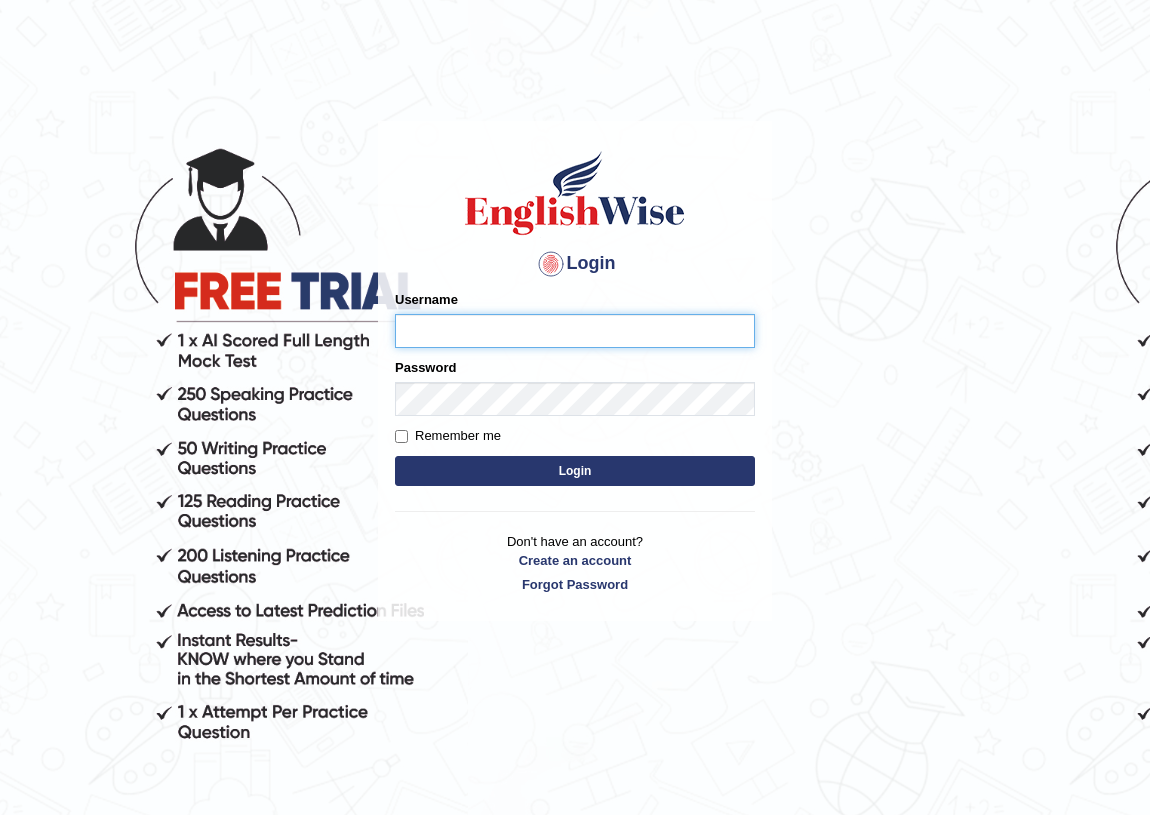 click on "Username" at bounding box center (575, 331) 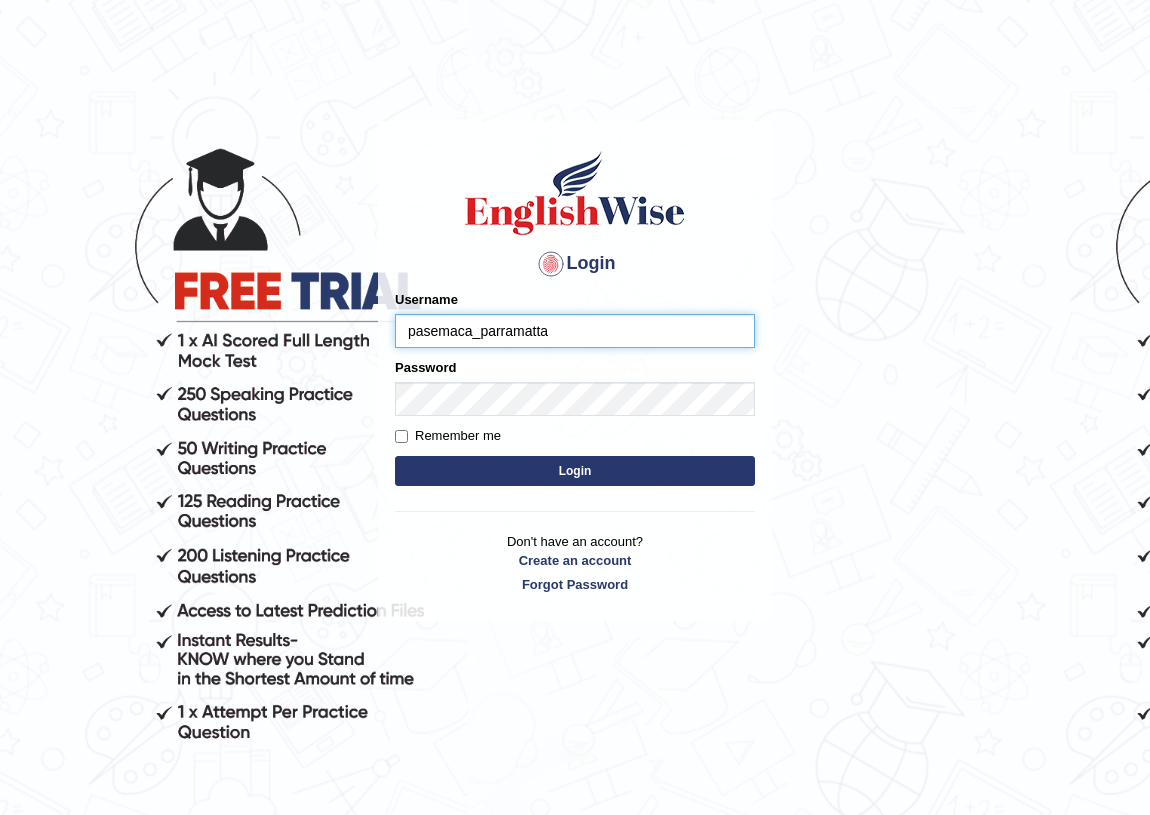 type on "pasemaca_parramatta" 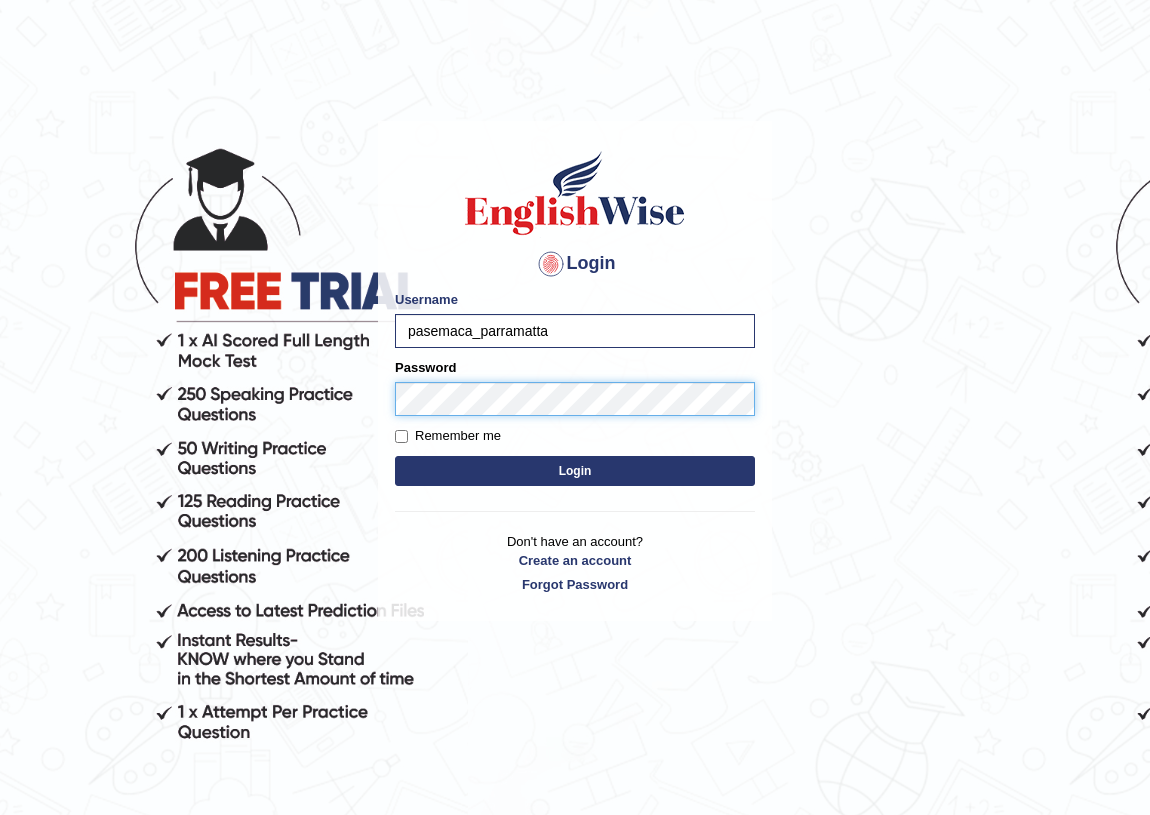 click on "Login" at bounding box center [575, 471] 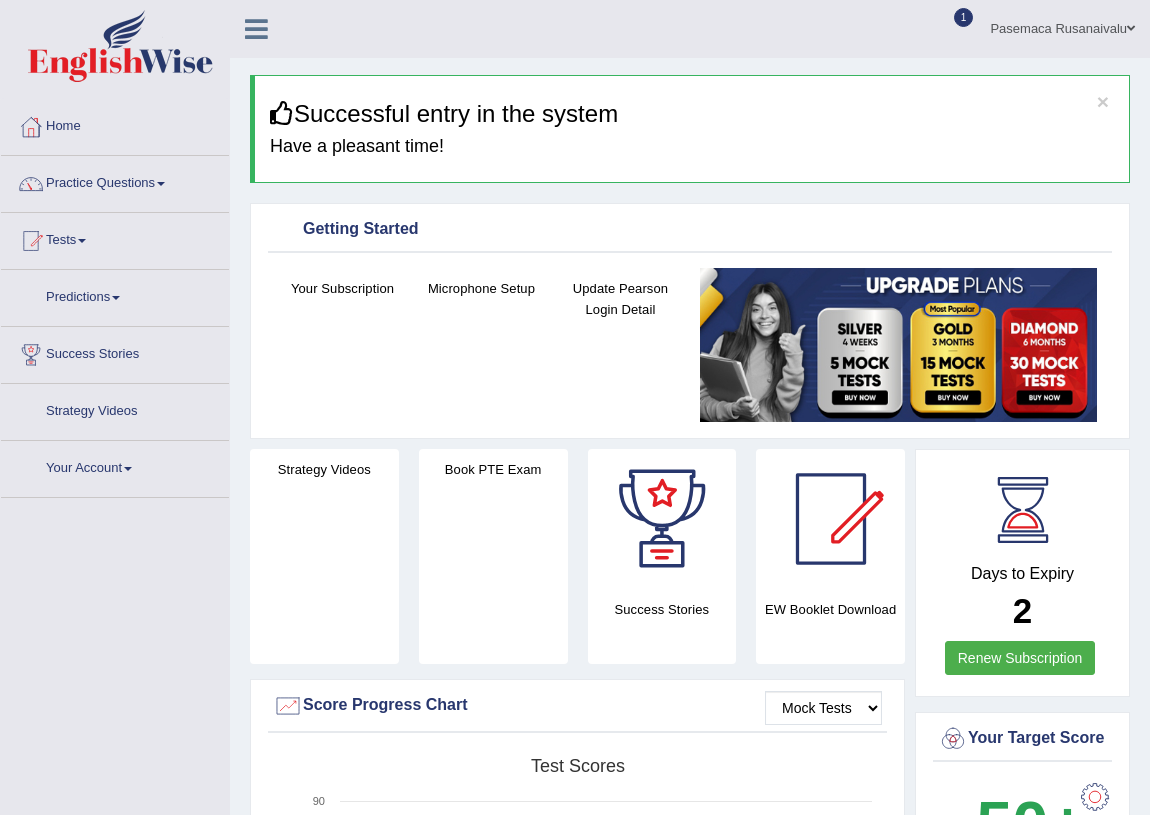 scroll, scrollTop: 0, scrollLeft: 0, axis: both 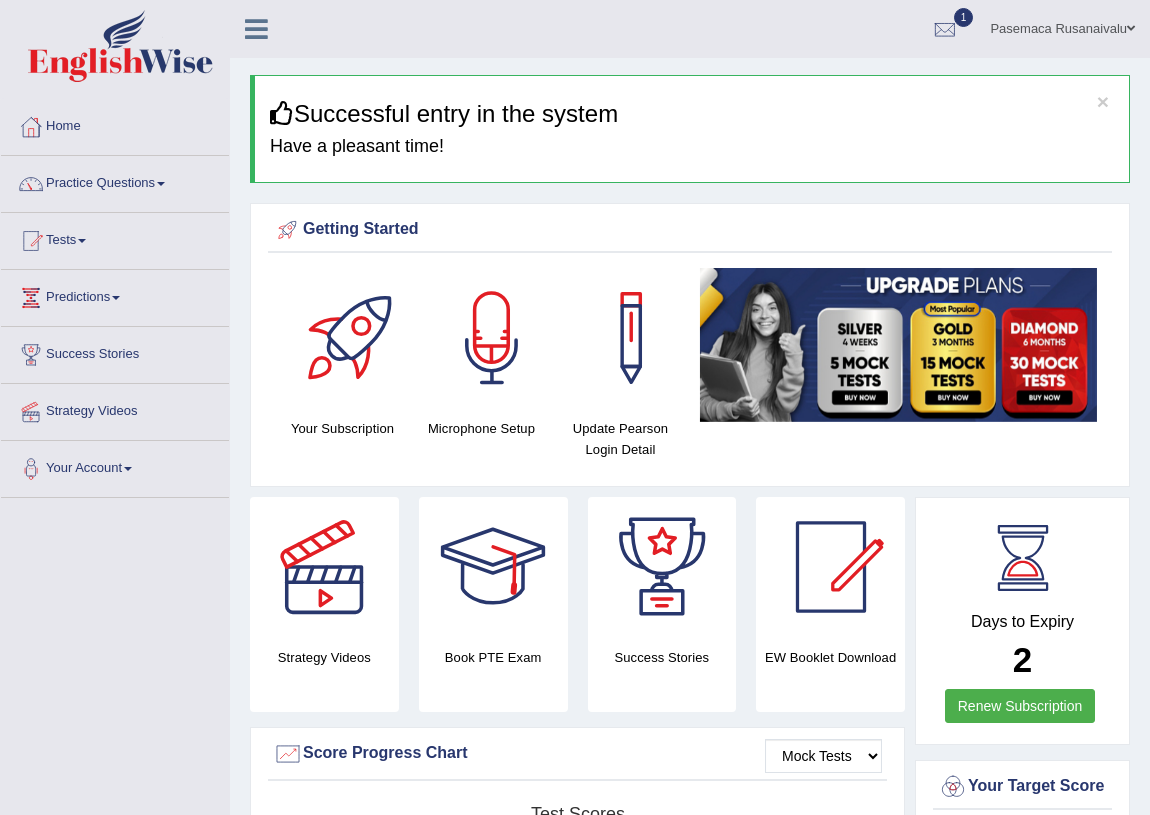click at bounding box center (493, 567) 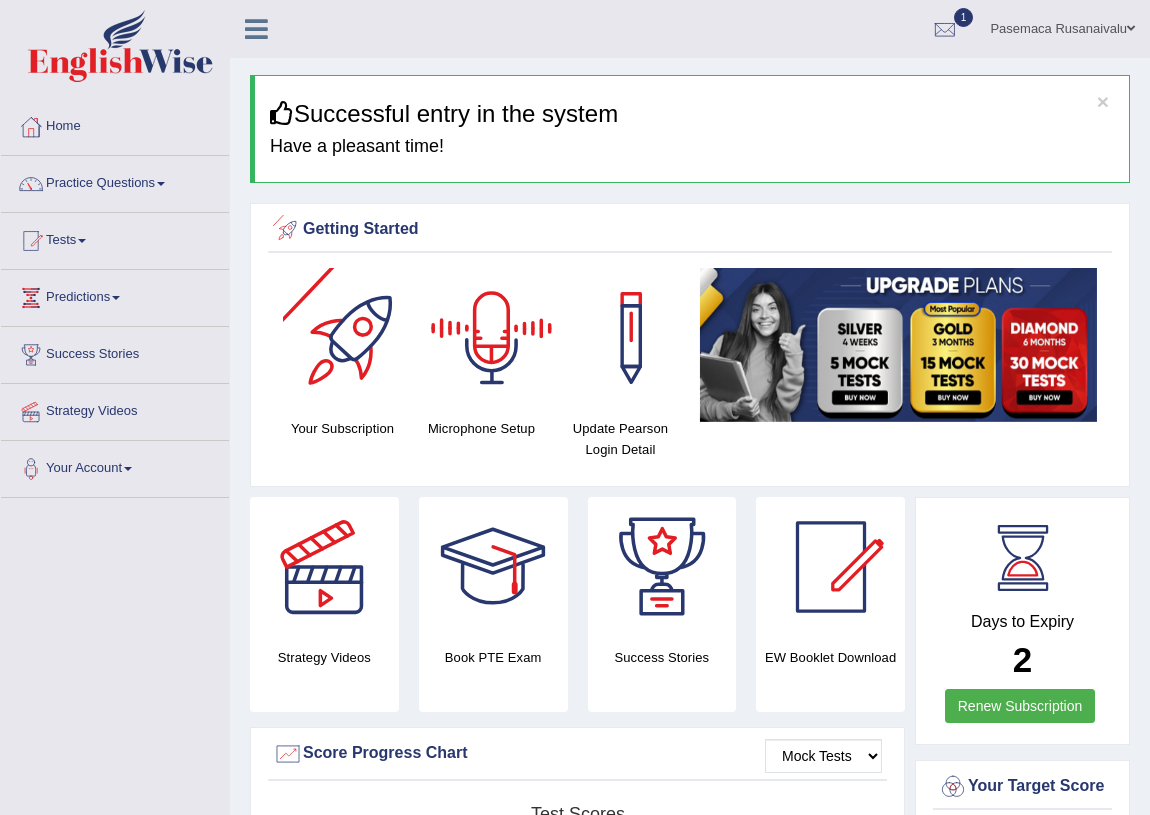 click at bounding box center (492, 338) 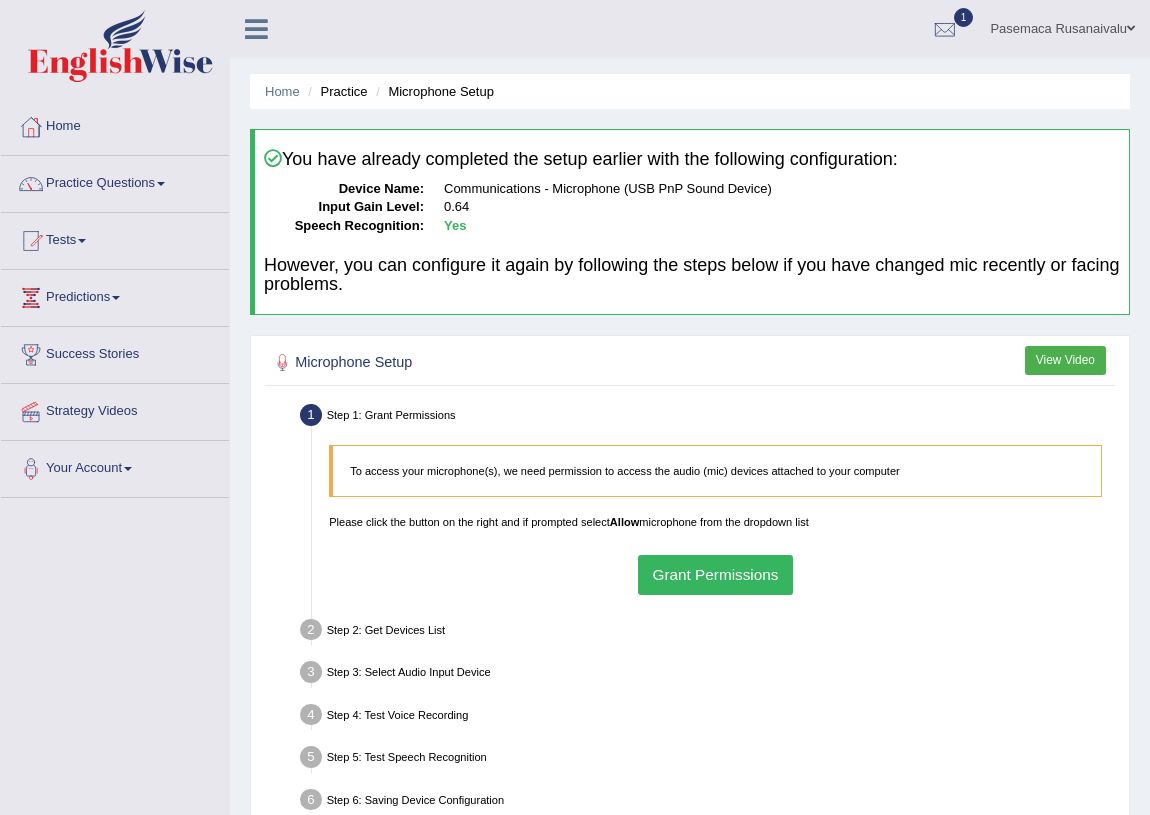 scroll, scrollTop: 0, scrollLeft: 0, axis: both 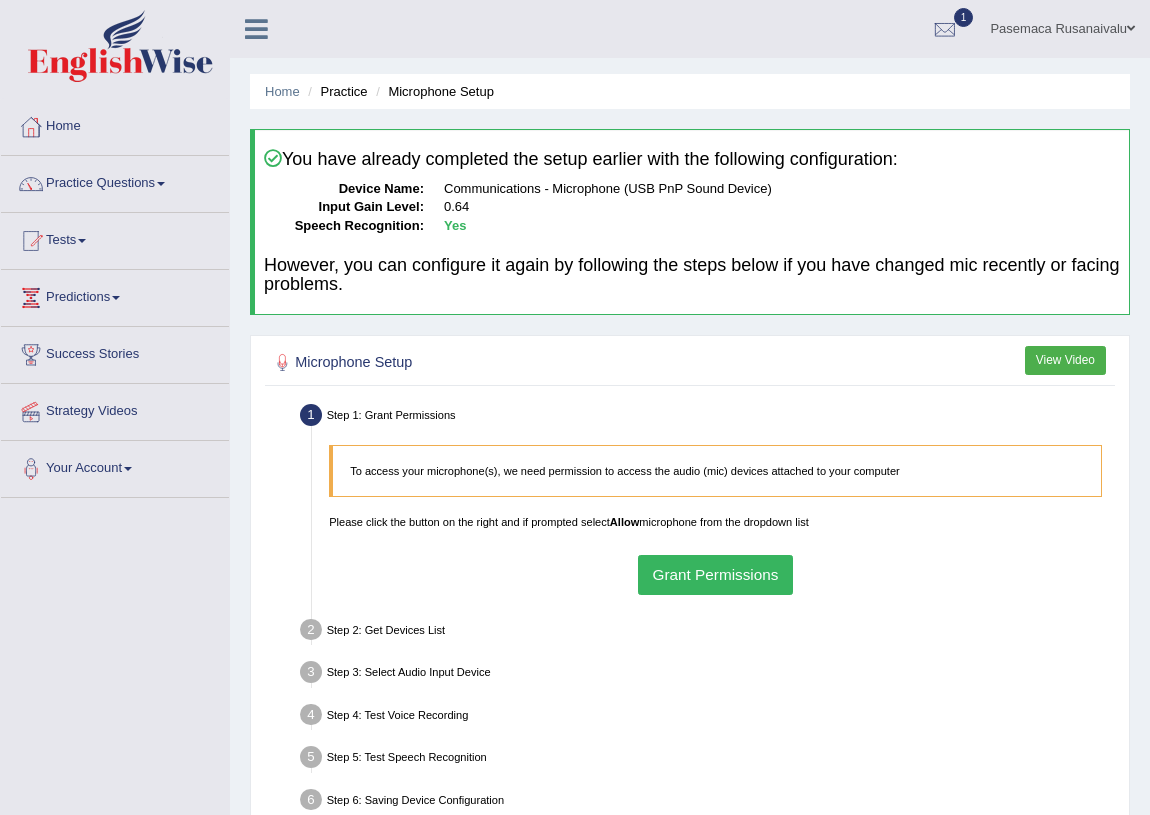 click on "Grant Permissions" at bounding box center [715, 574] 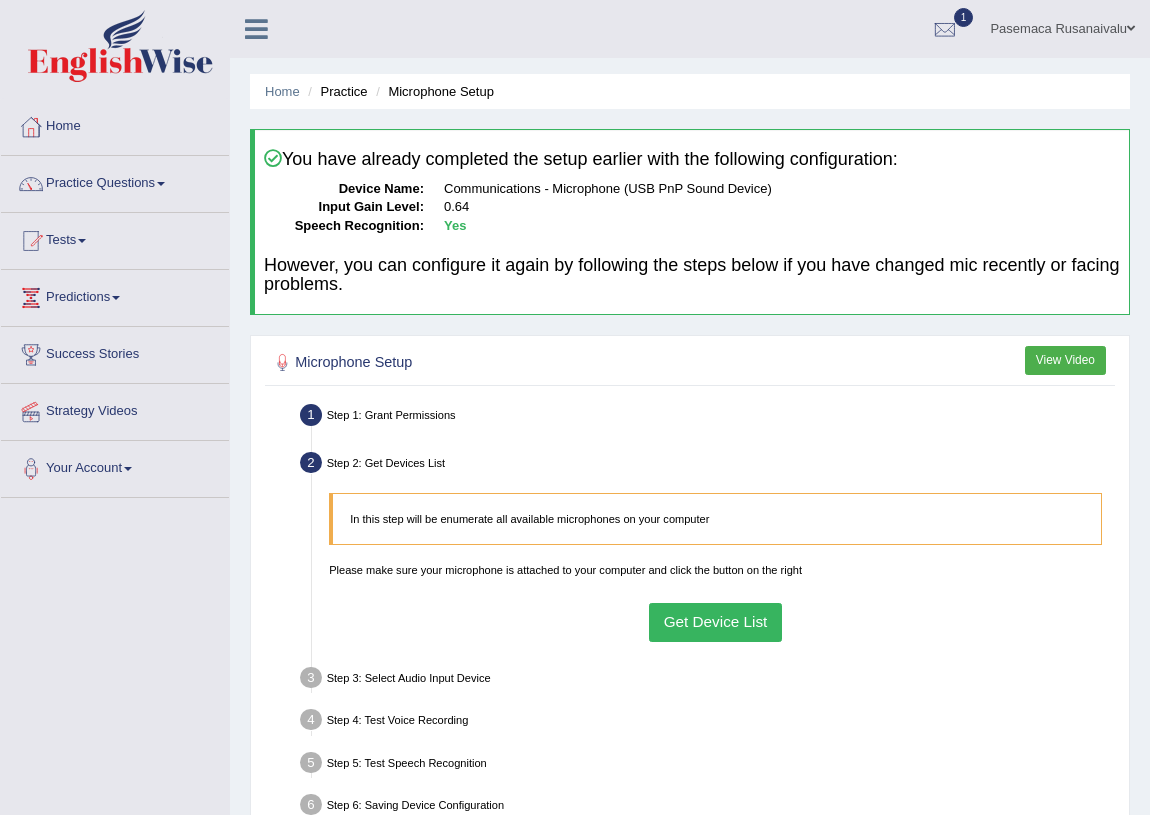 click on "Get Device List" at bounding box center (715, 622) 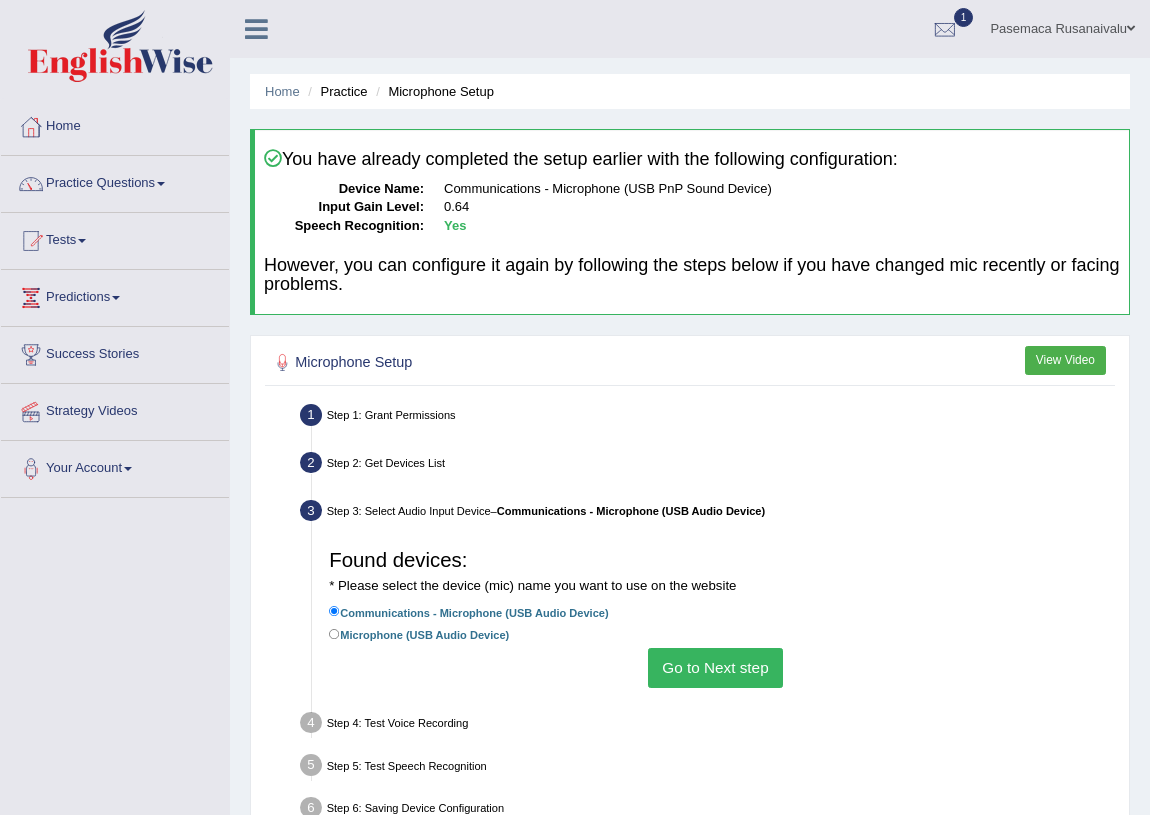 click on "Go to Next step" at bounding box center (715, 667) 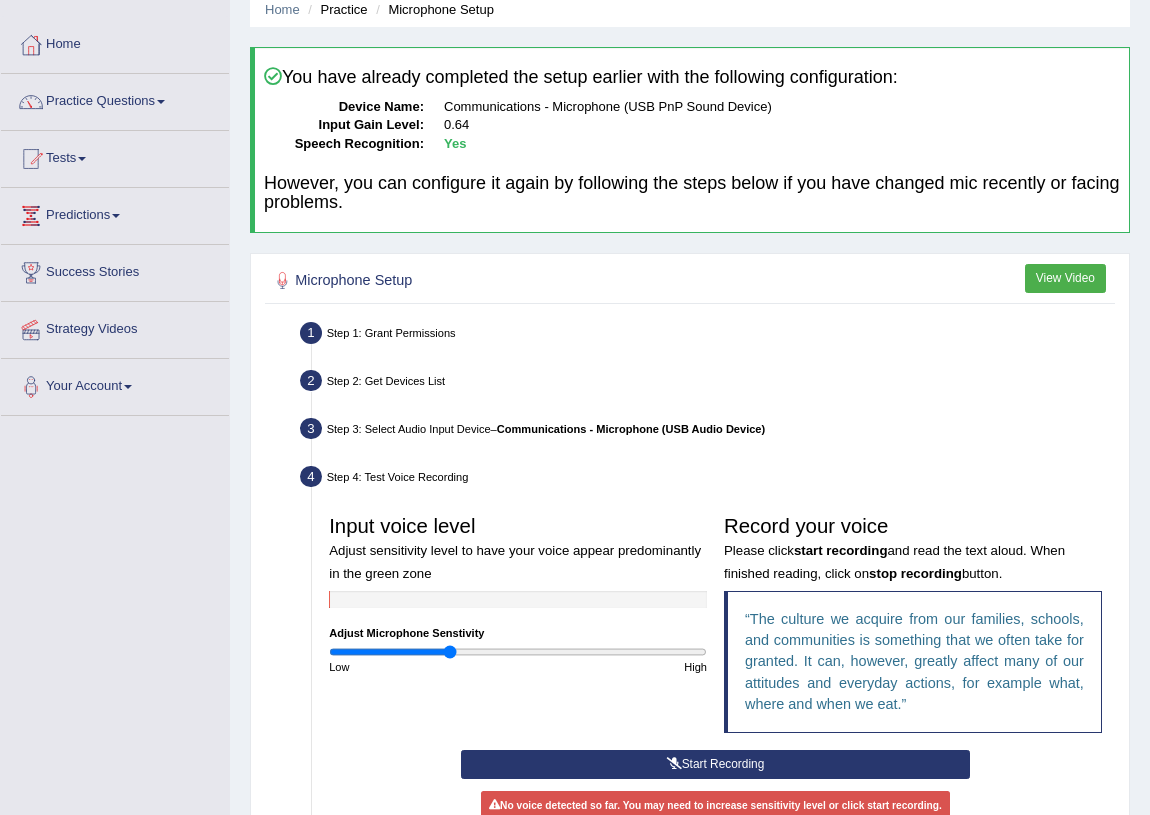 scroll, scrollTop: 181, scrollLeft: 0, axis: vertical 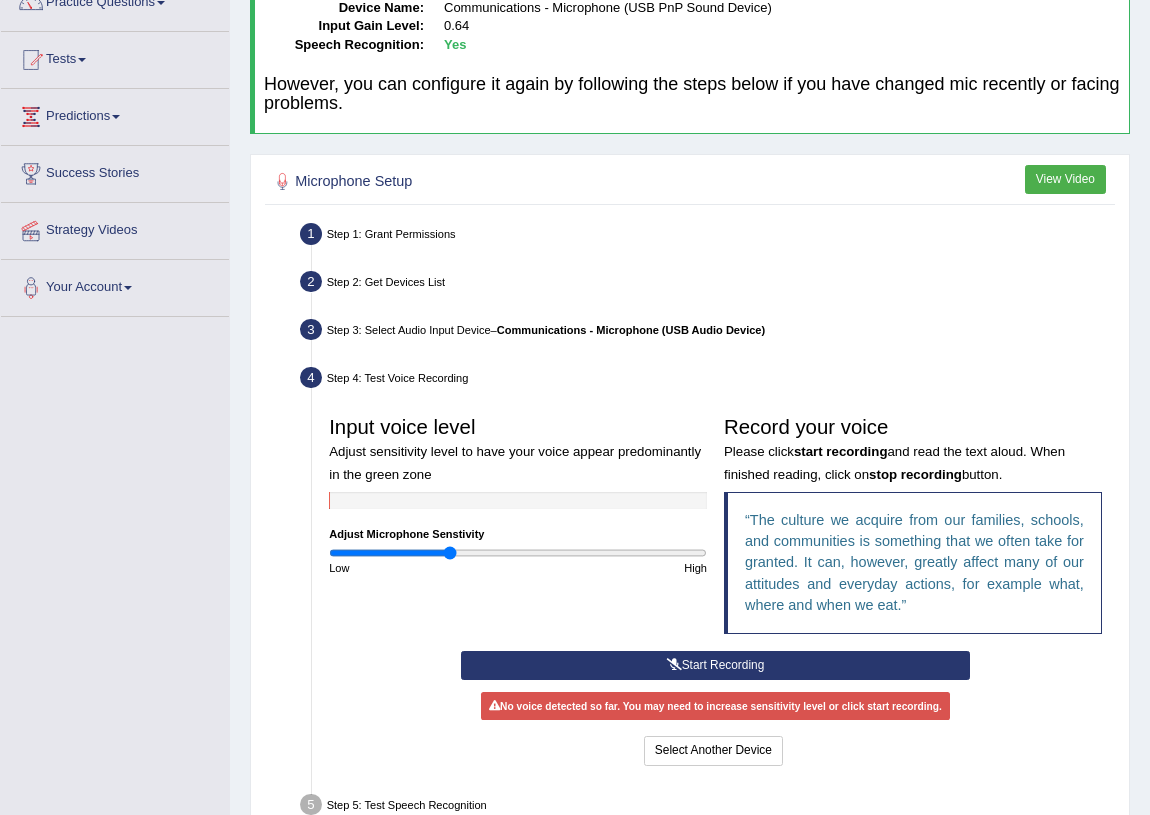 click on "Start Recording" at bounding box center [715, 665] 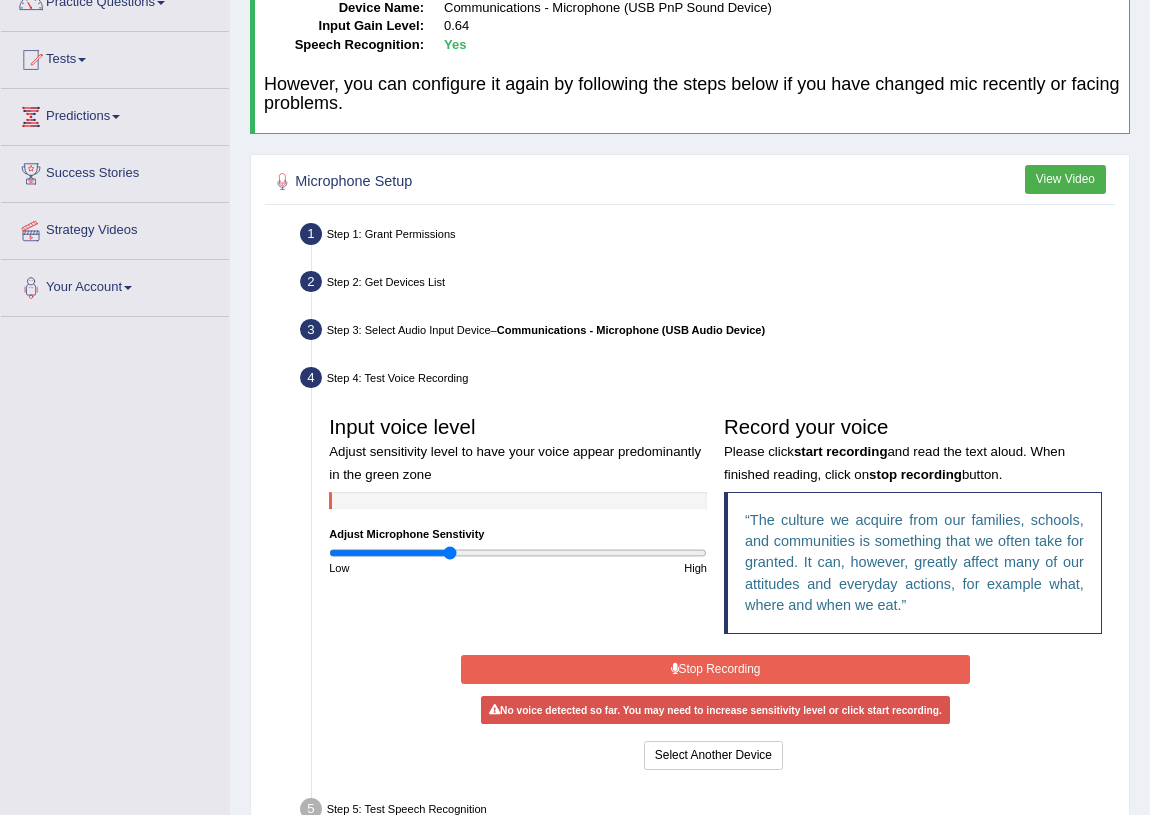click on "Stop Recording" at bounding box center (715, 669) 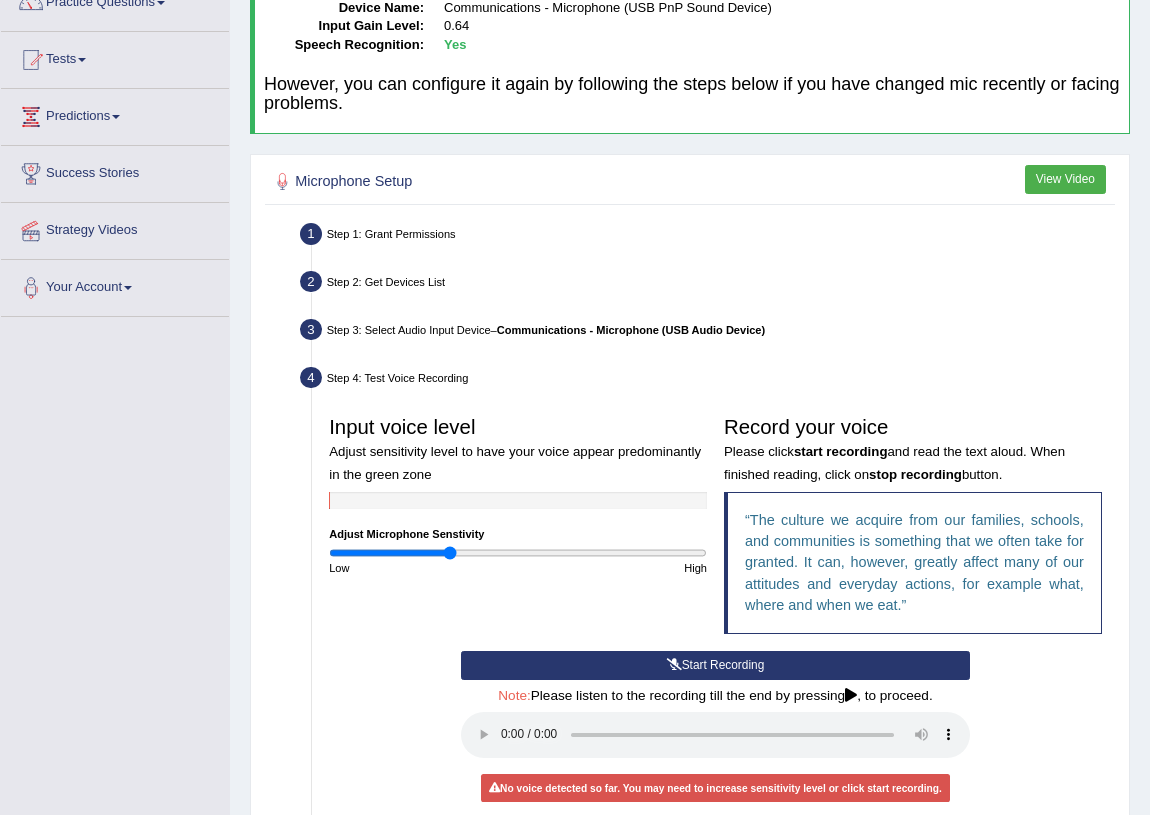 click on "Start Recording" at bounding box center (715, 665) 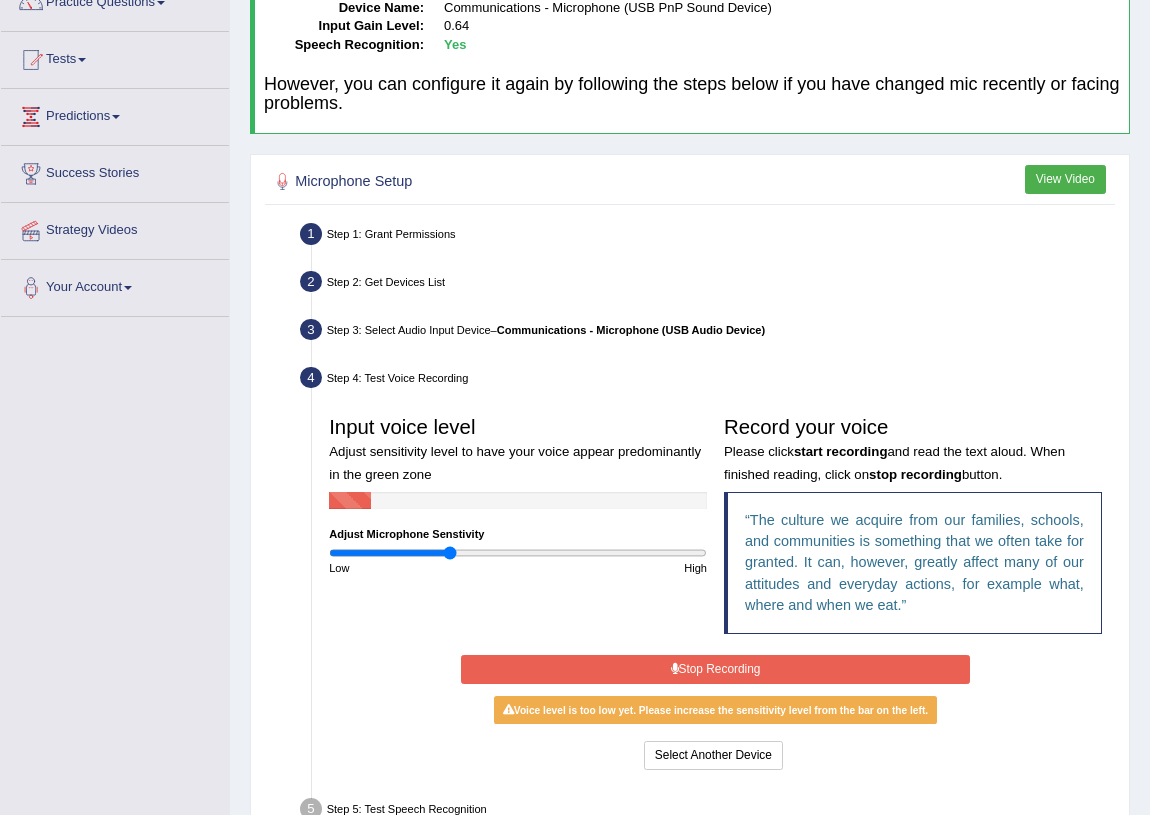 click on "Stop Recording" at bounding box center (715, 669) 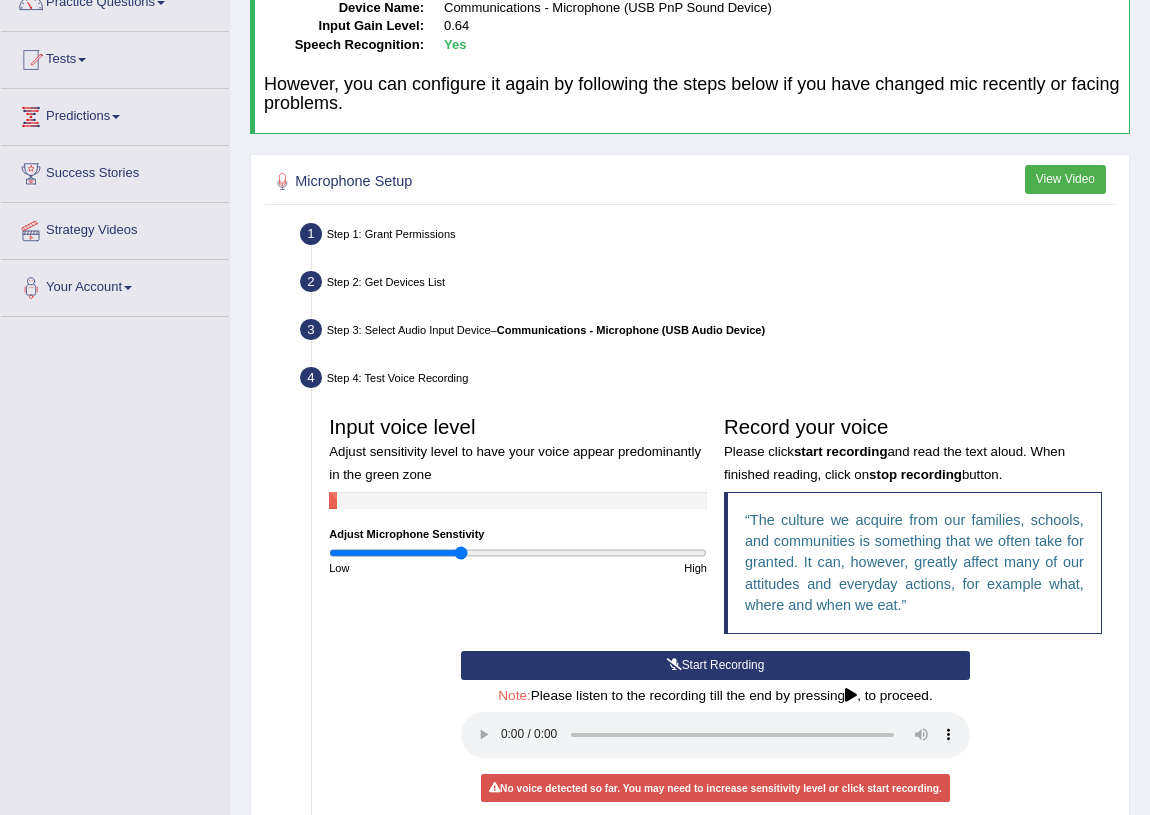 type on "0.7" 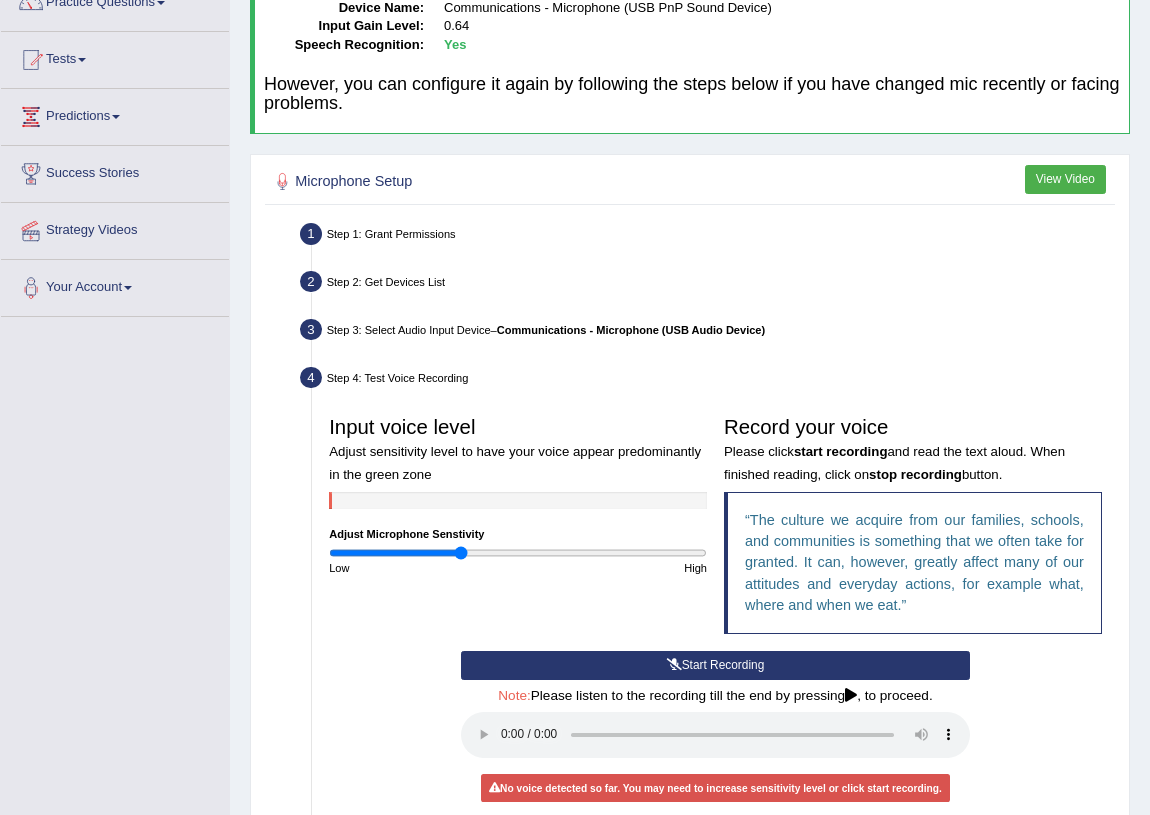 click on "Start Recording" at bounding box center [715, 665] 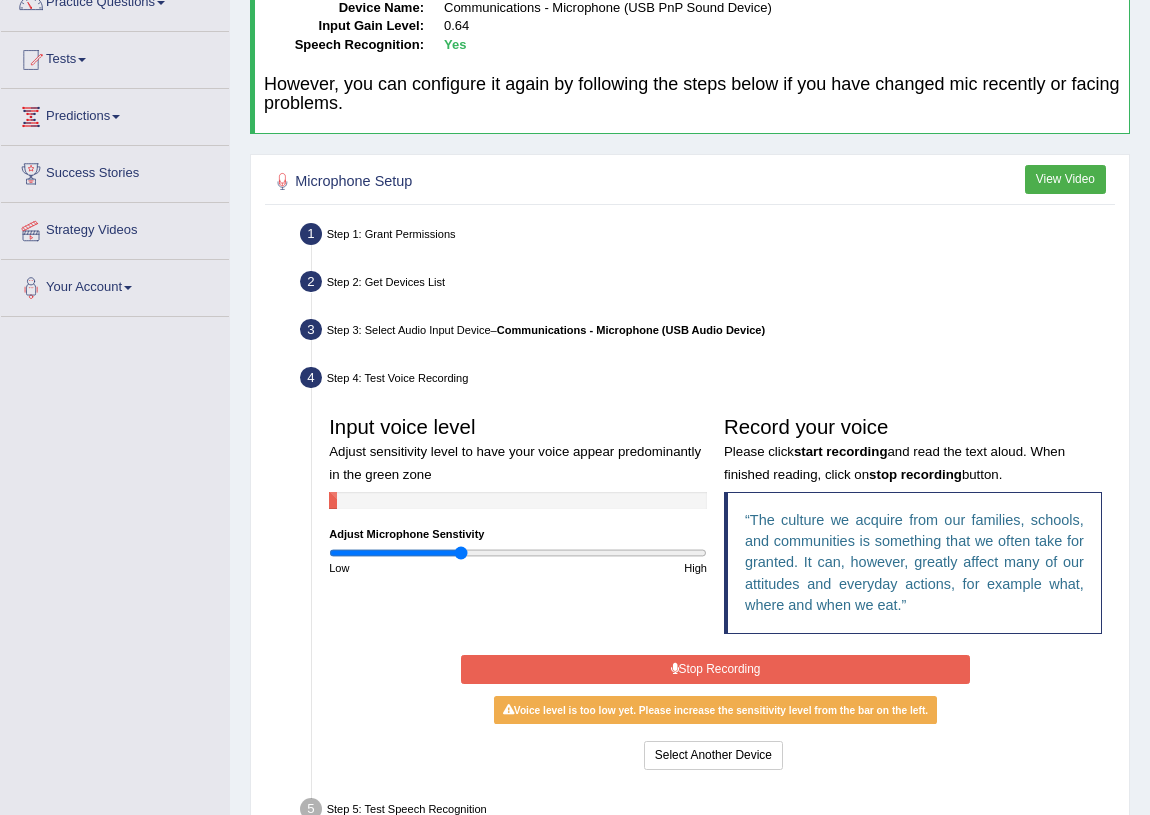 click on "Stop Recording" at bounding box center [715, 669] 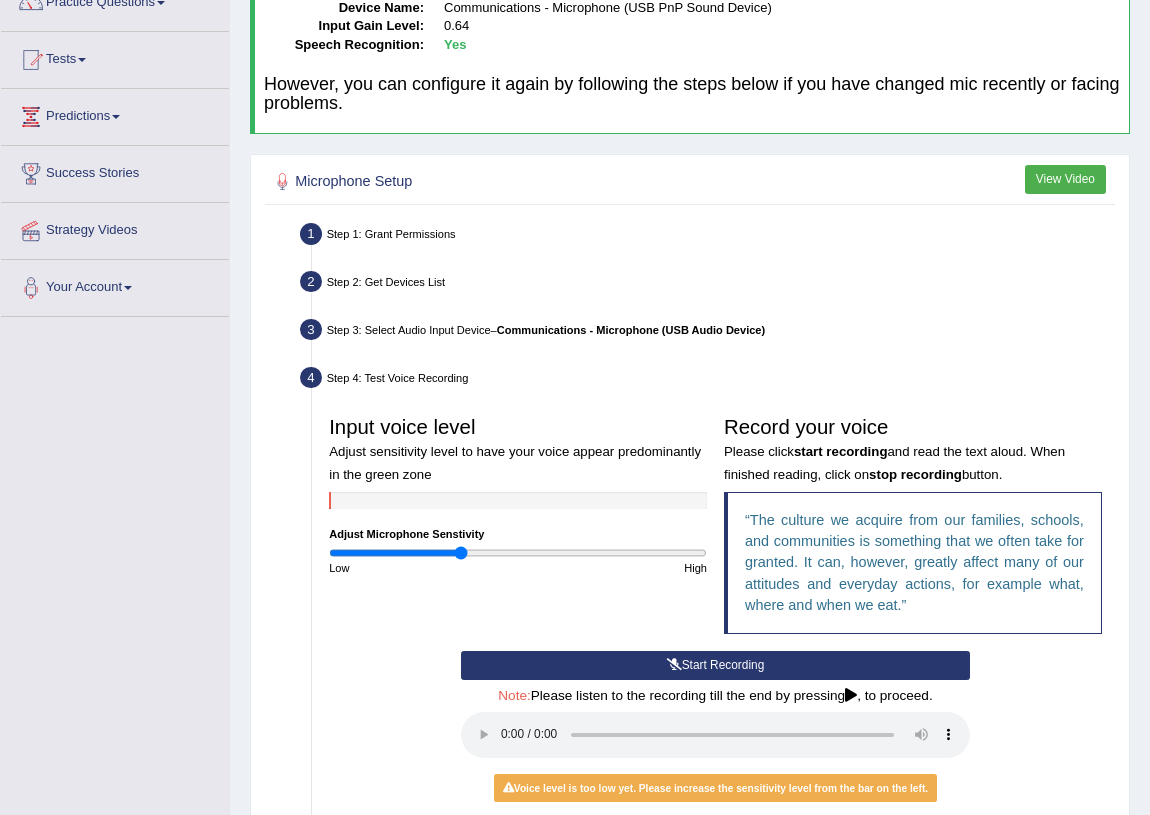 click on "Start Recording" at bounding box center (715, 665) 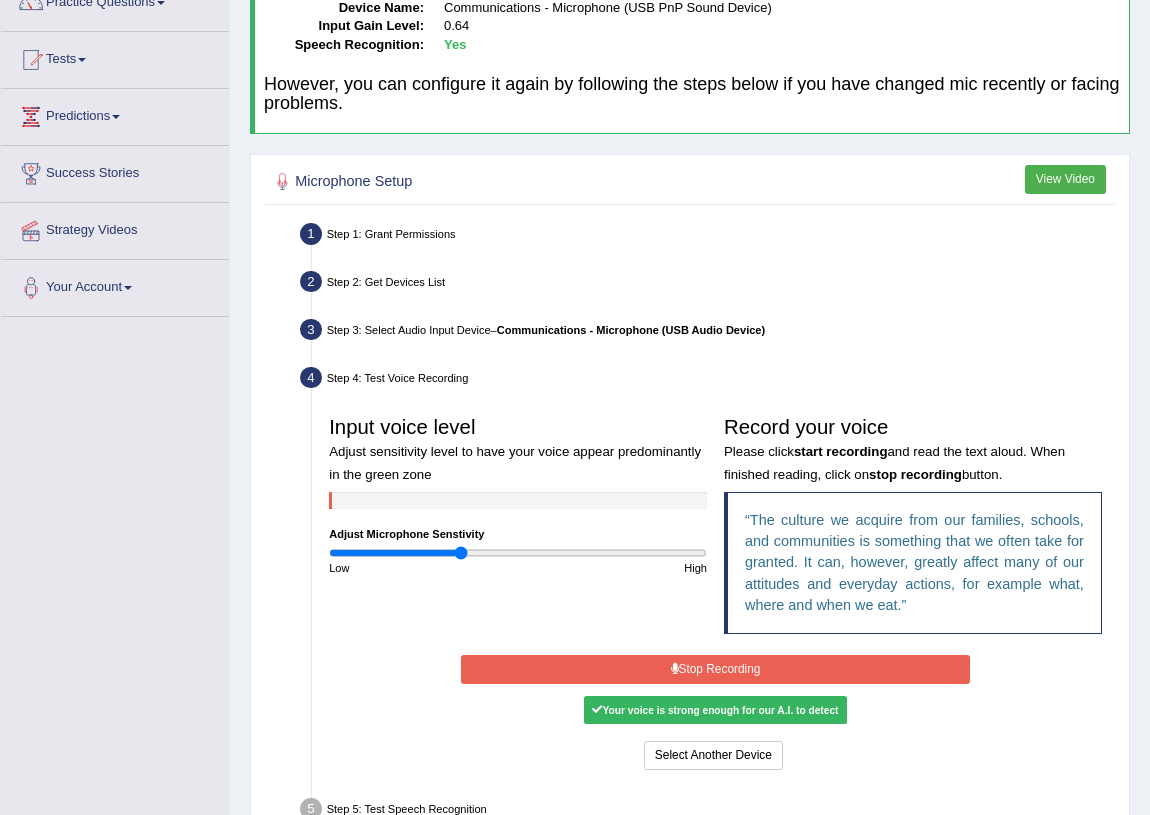 click on "Stop Recording" at bounding box center (715, 669) 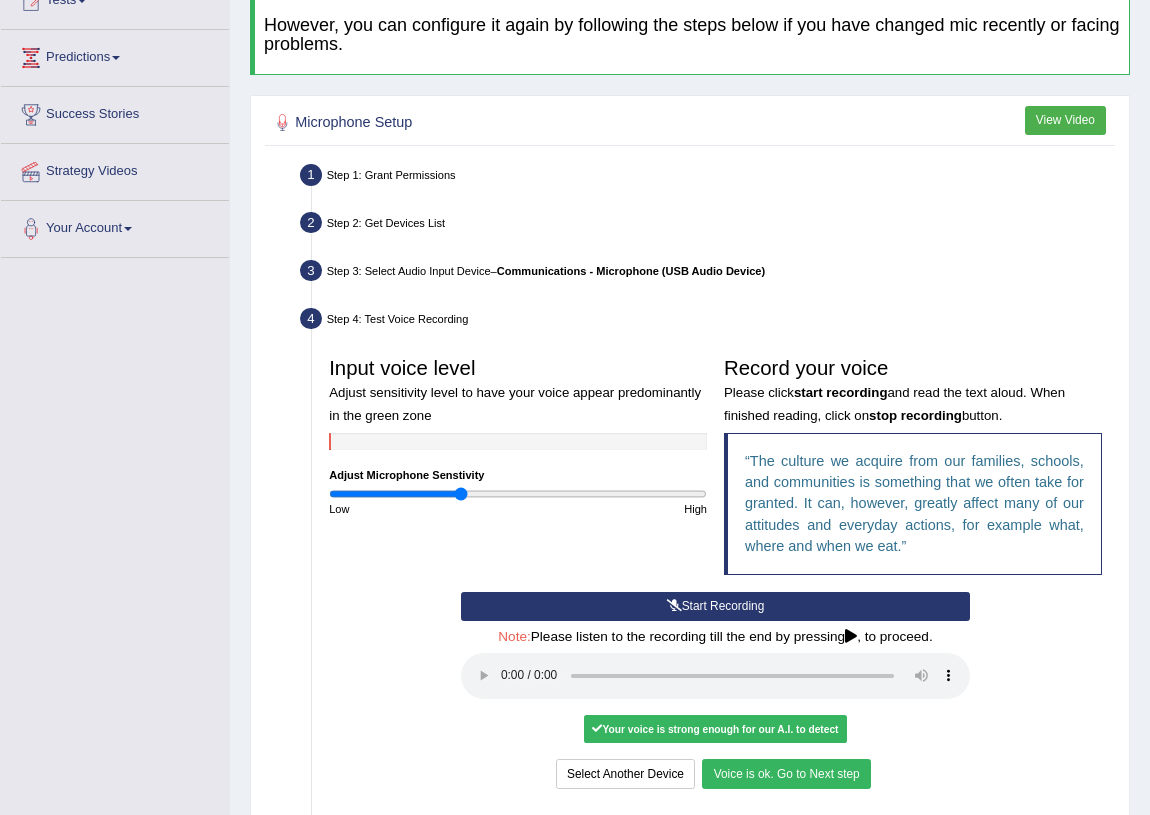 scroll, scrollTop: 363, scrollLeft: 0, axis: vertical 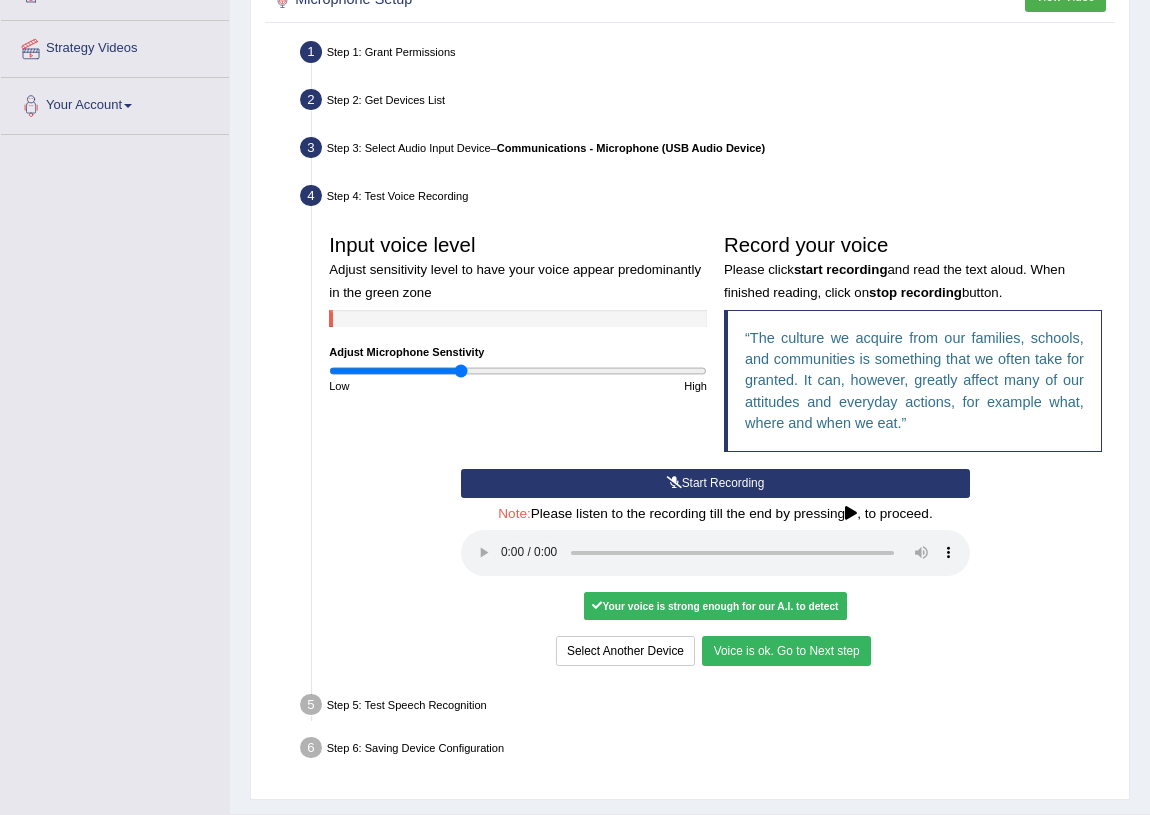 click on "Voice is ok. Go to Next step" at bounding box center [786, 650] 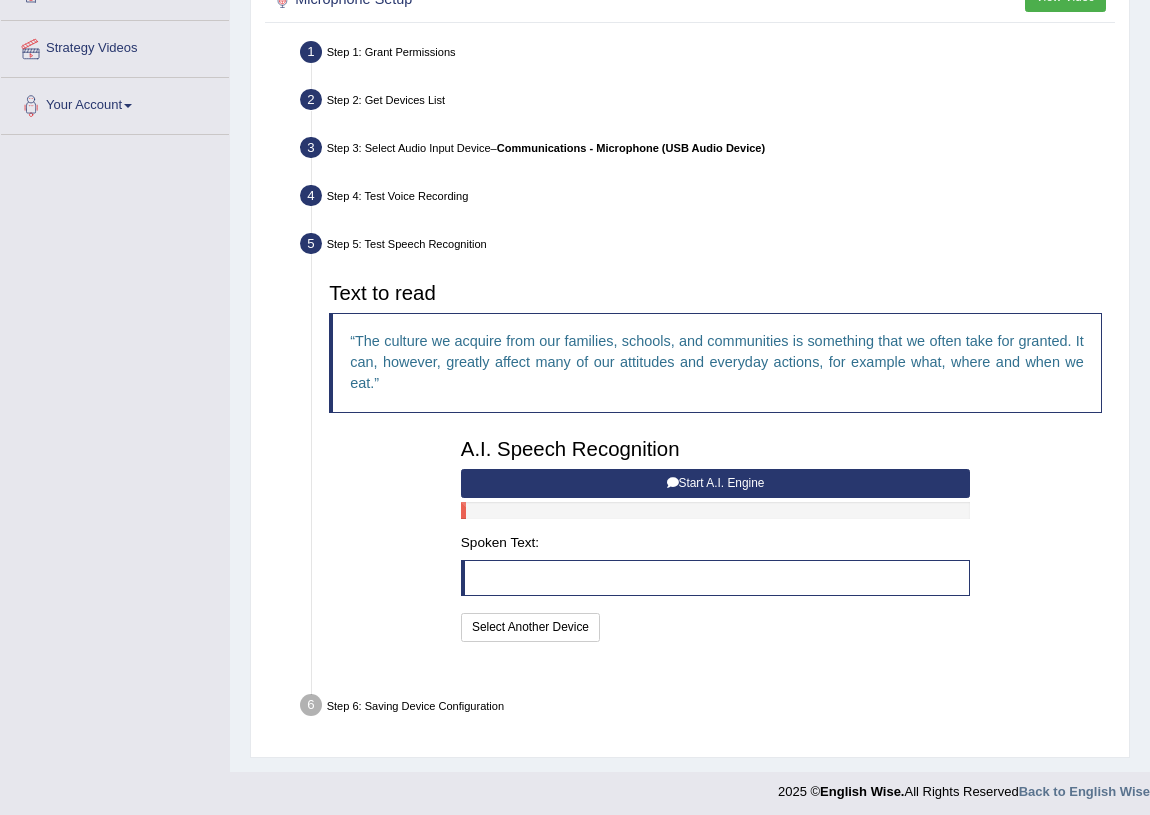 scroll, scrollTop: 343, scrollLeft: 0, axis: vertical 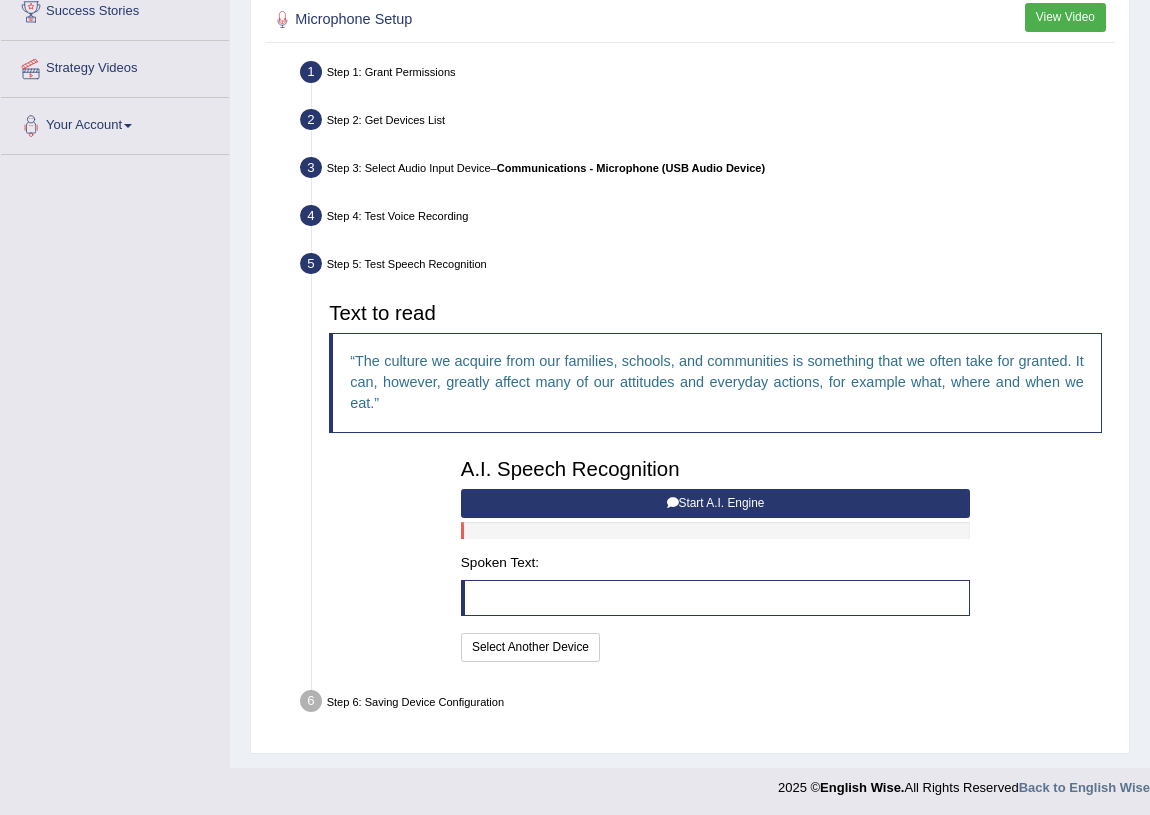 click on "Start A.I. Engine" at bounding box center (715, 503) 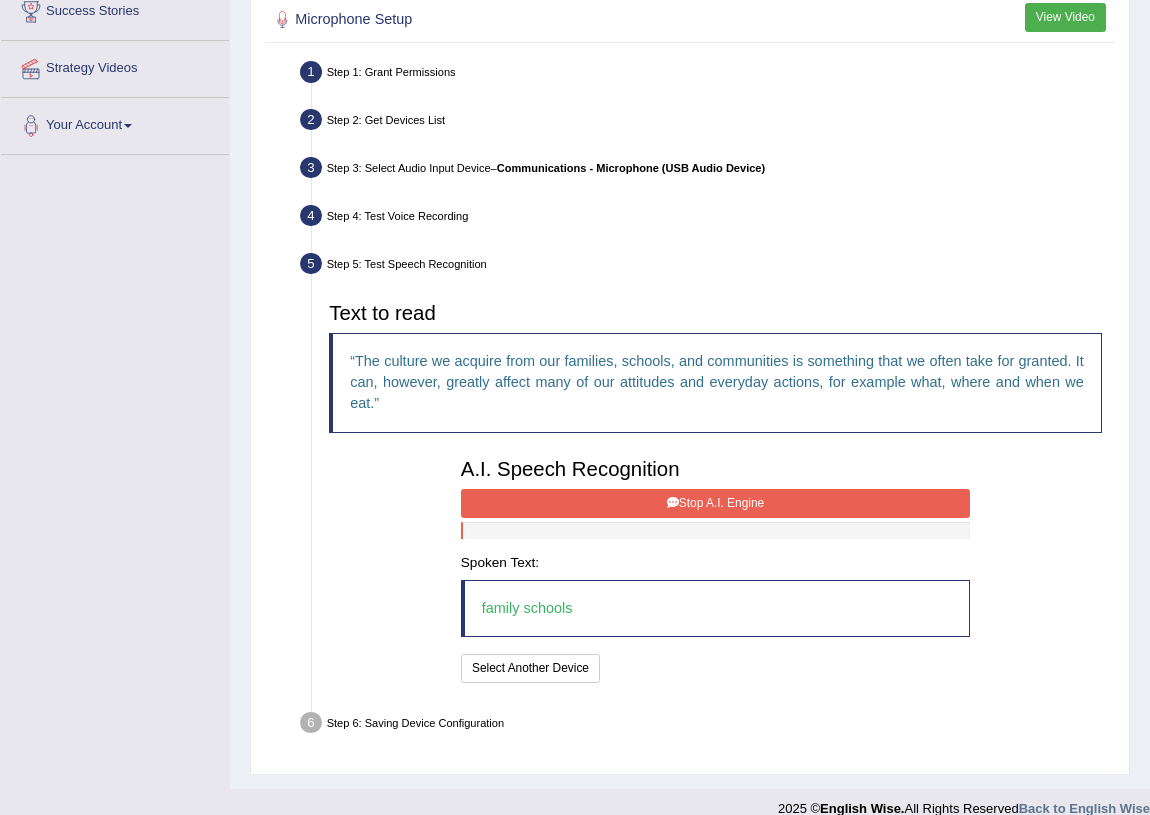 click on "Stop A.I. Engine" at bounding box center [715, 503] 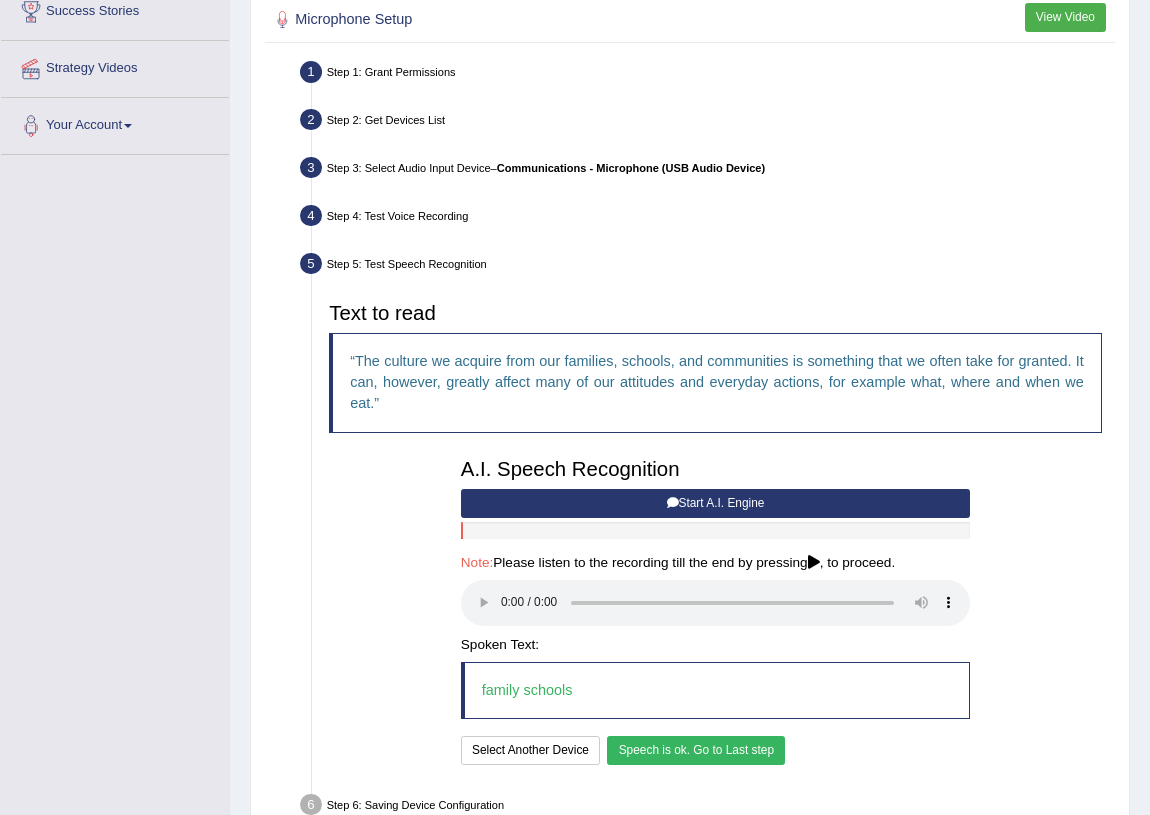 click on "Speech is ok. Go to Last step" at bounding box center [696, 750] 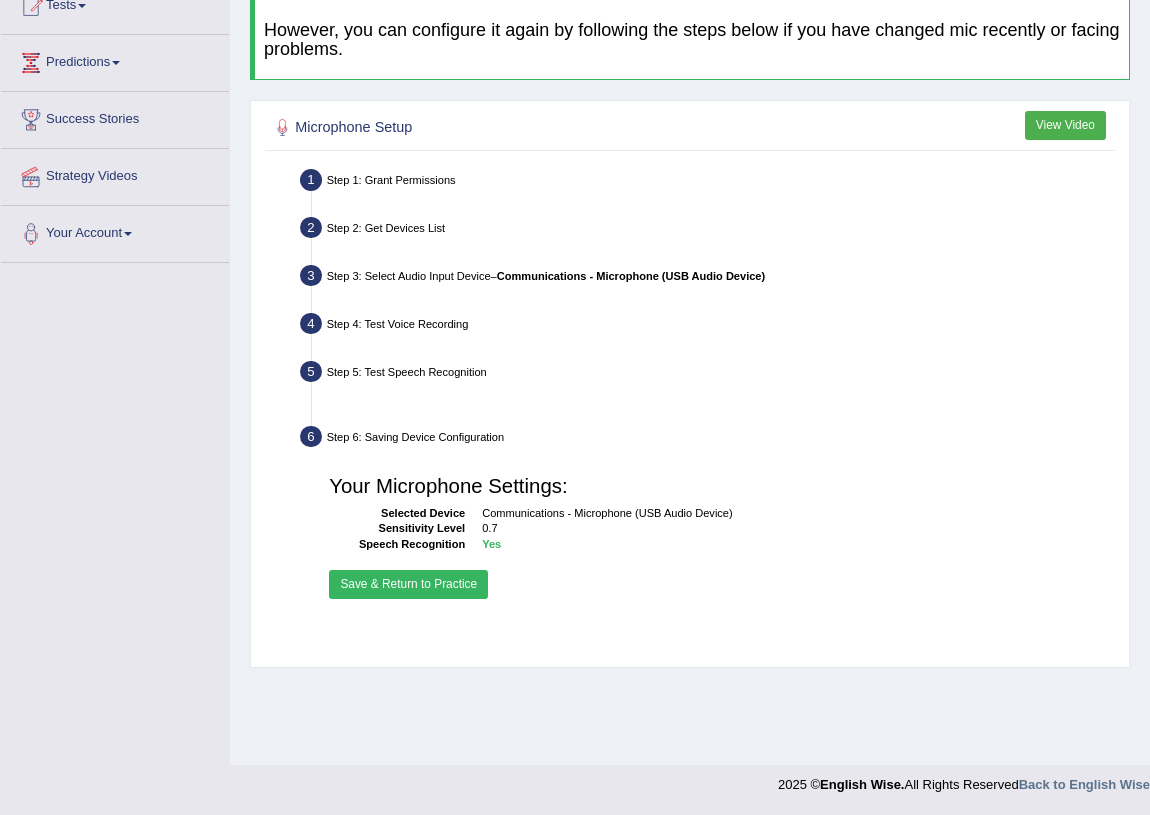 scroll, scrollTop: 234, scrollLeft: 0, axis: vertical 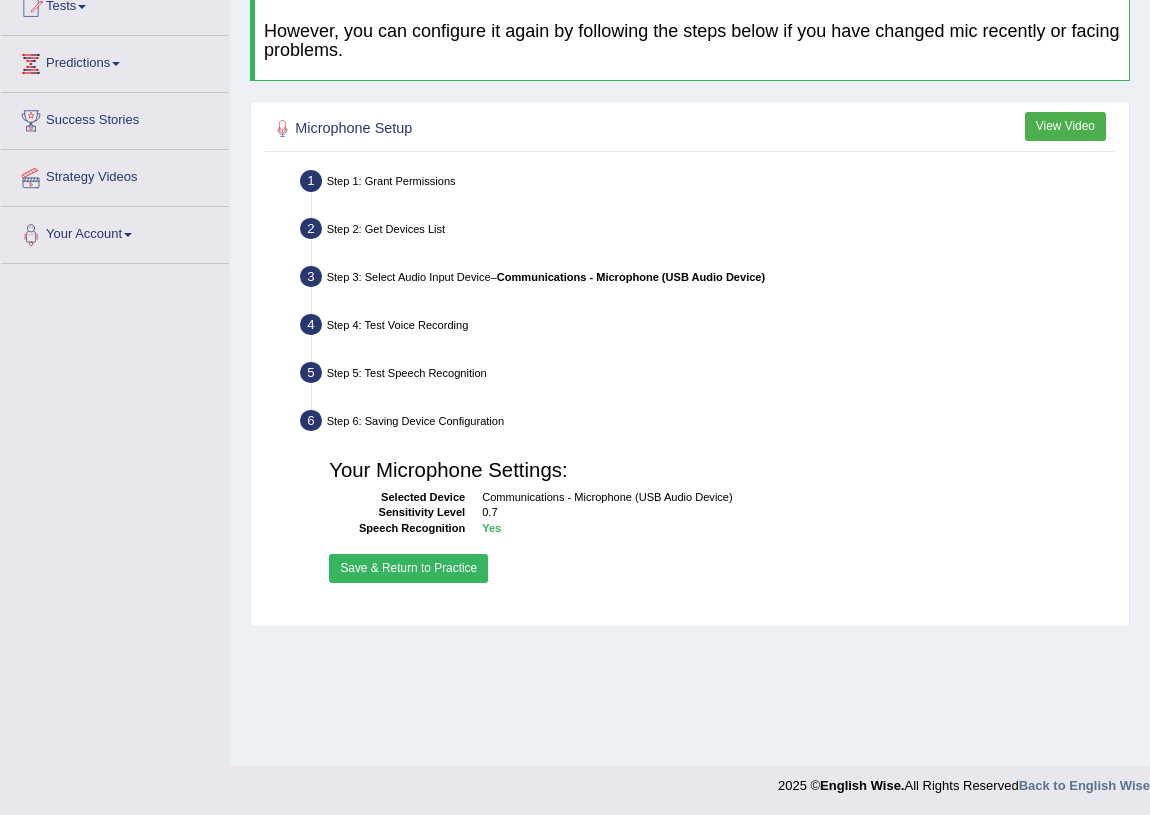 click on "Save & Return to Practice" at bounding box center [408, 568] 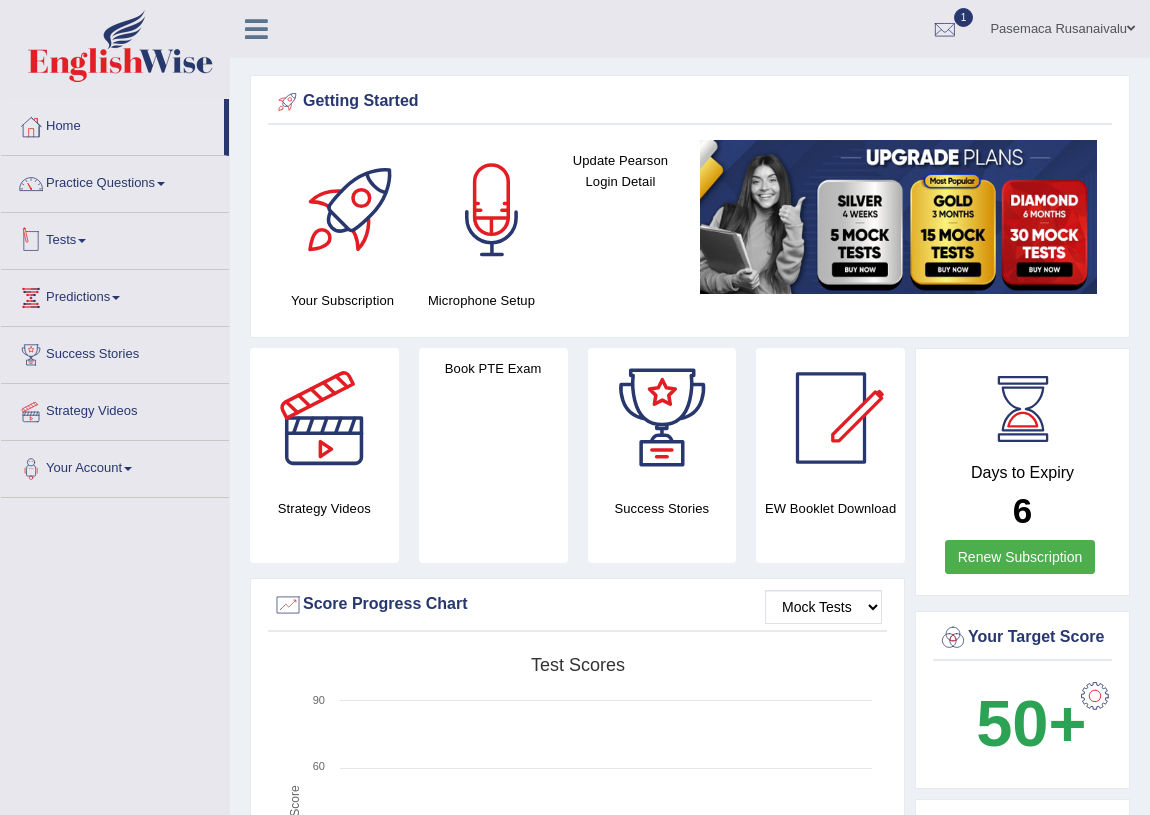 scroll, scrollTop: 0, scrollLeft: 0, axis: both 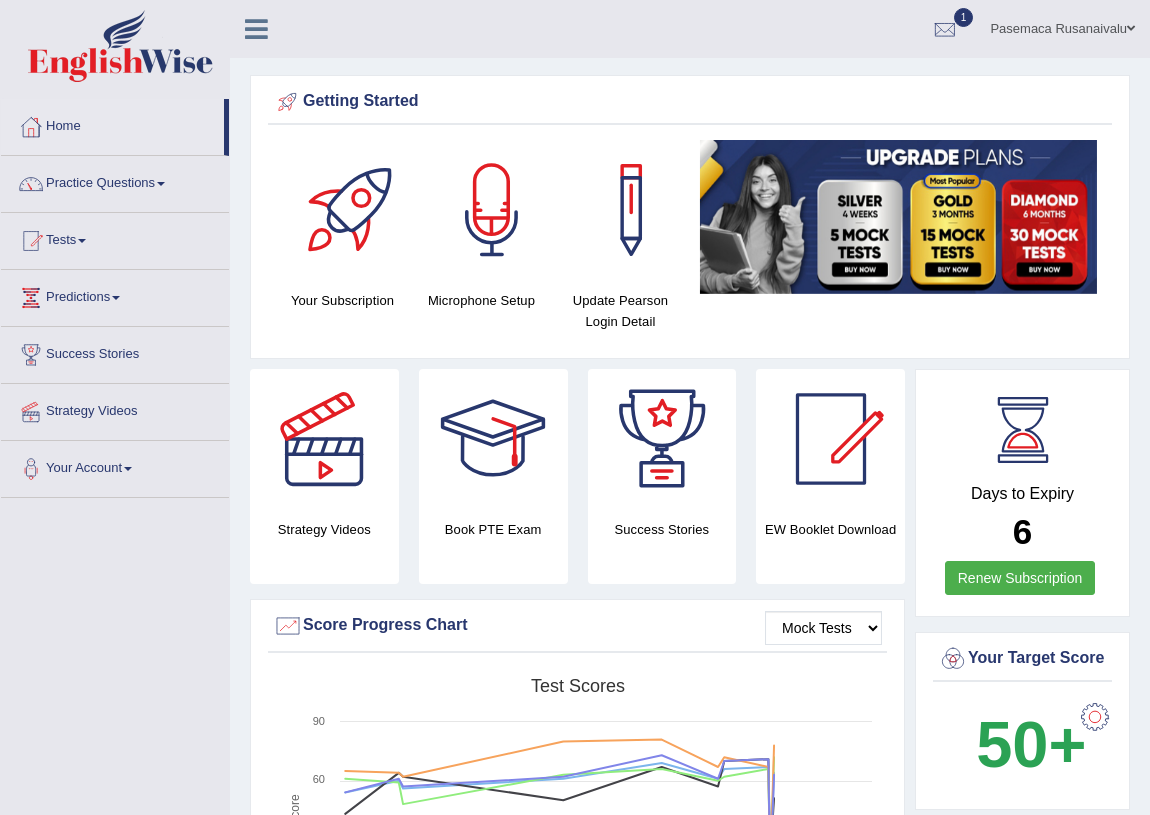 click at bounding box center (82, 241) 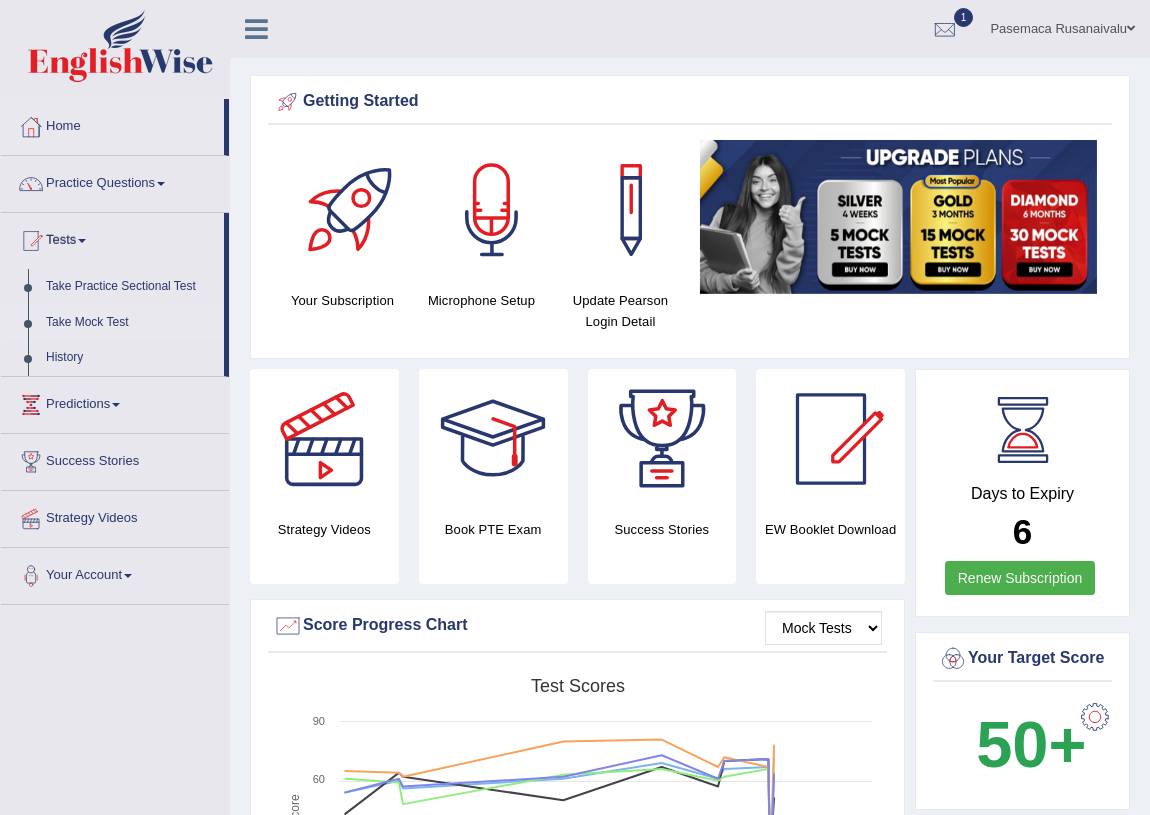 click on "Take Mock Test" at bounding box center [130, 323] 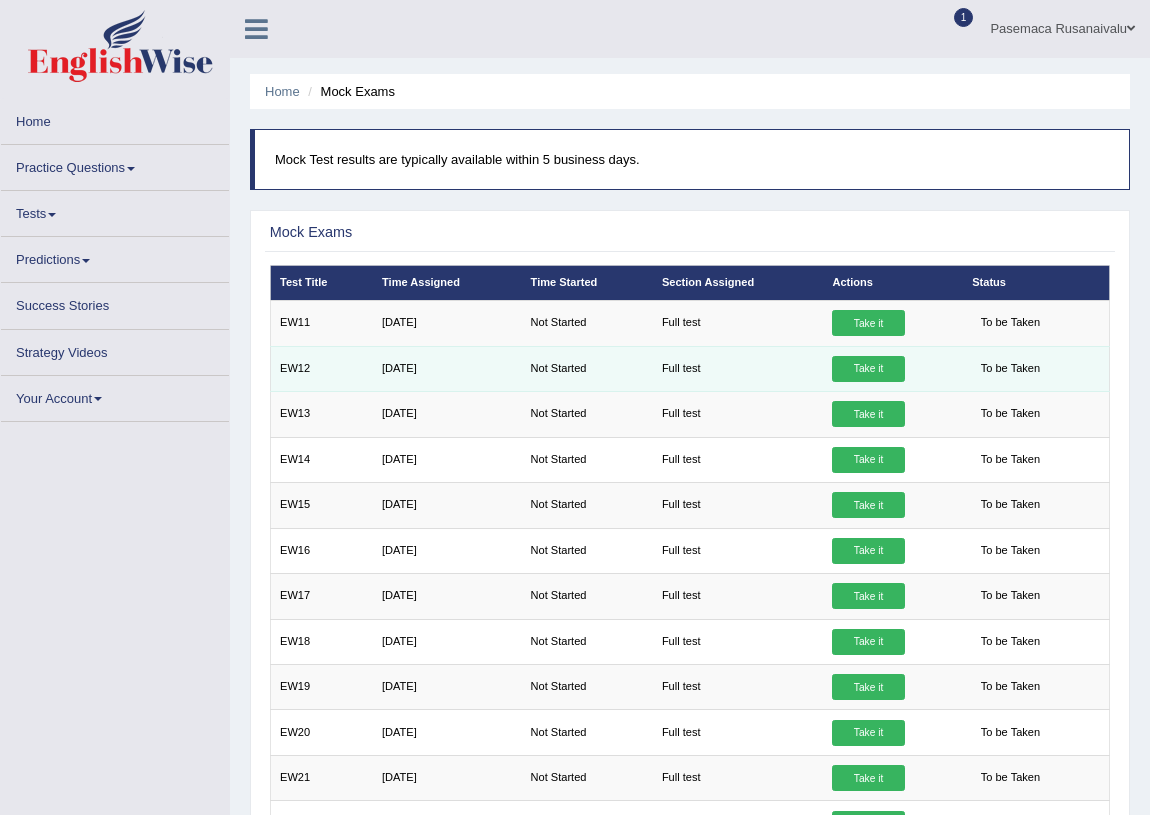 scroll, scrollTop: 0, scrollLeft: 0, axis: both 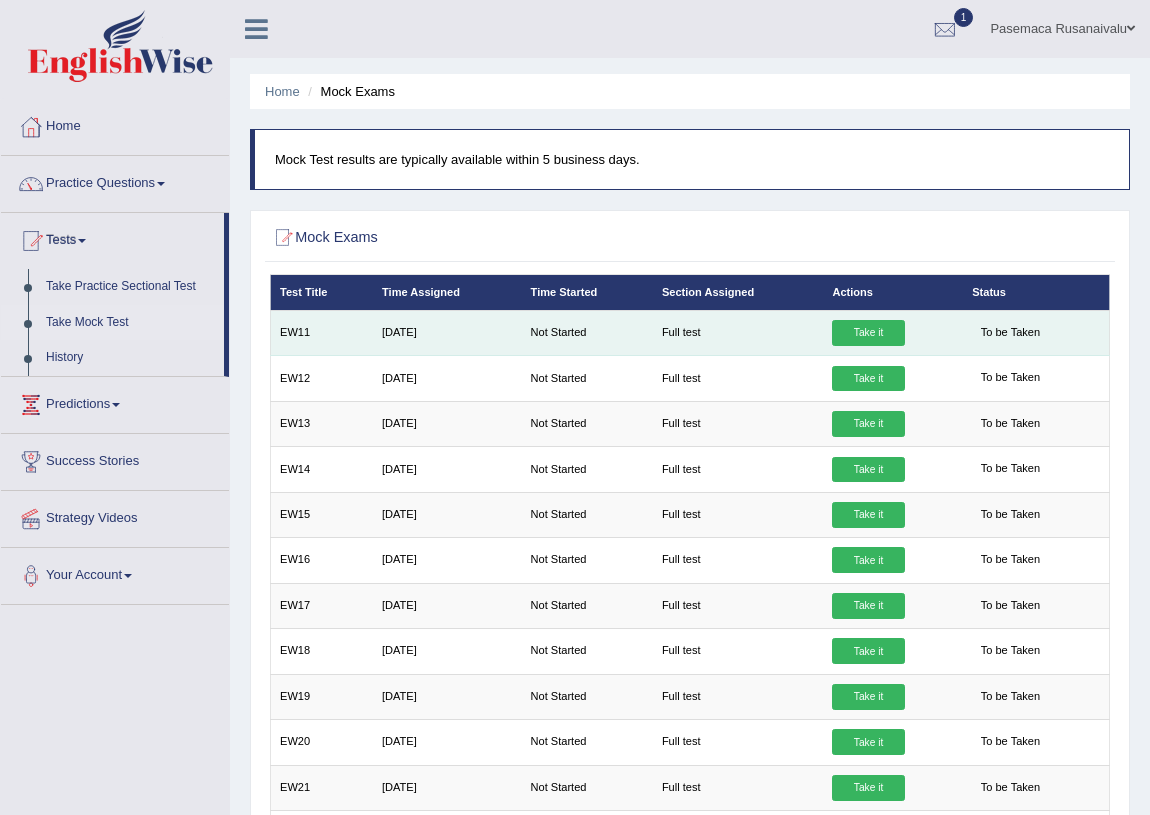click on "Take it" at bounding box center (868, 333) 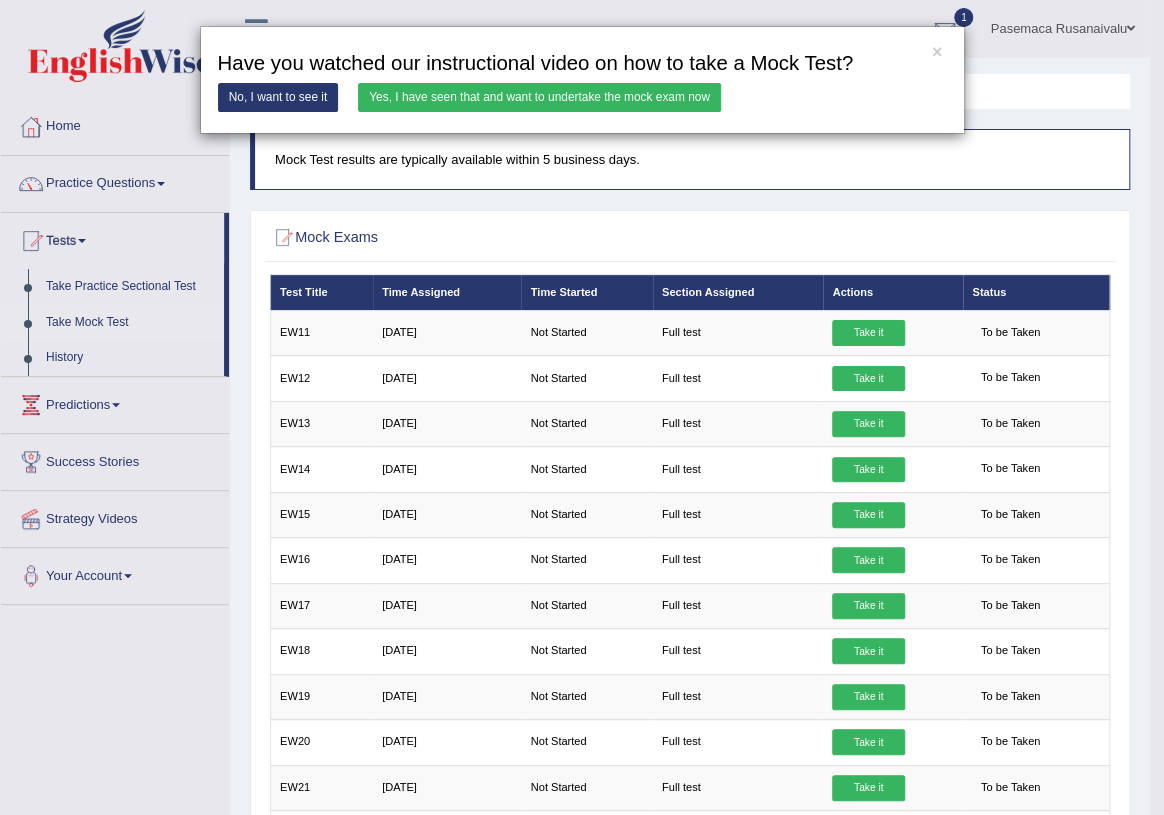 click on "Yes, I have seen that and want to undertake the mock exam now" at bounding box center [539, 97] 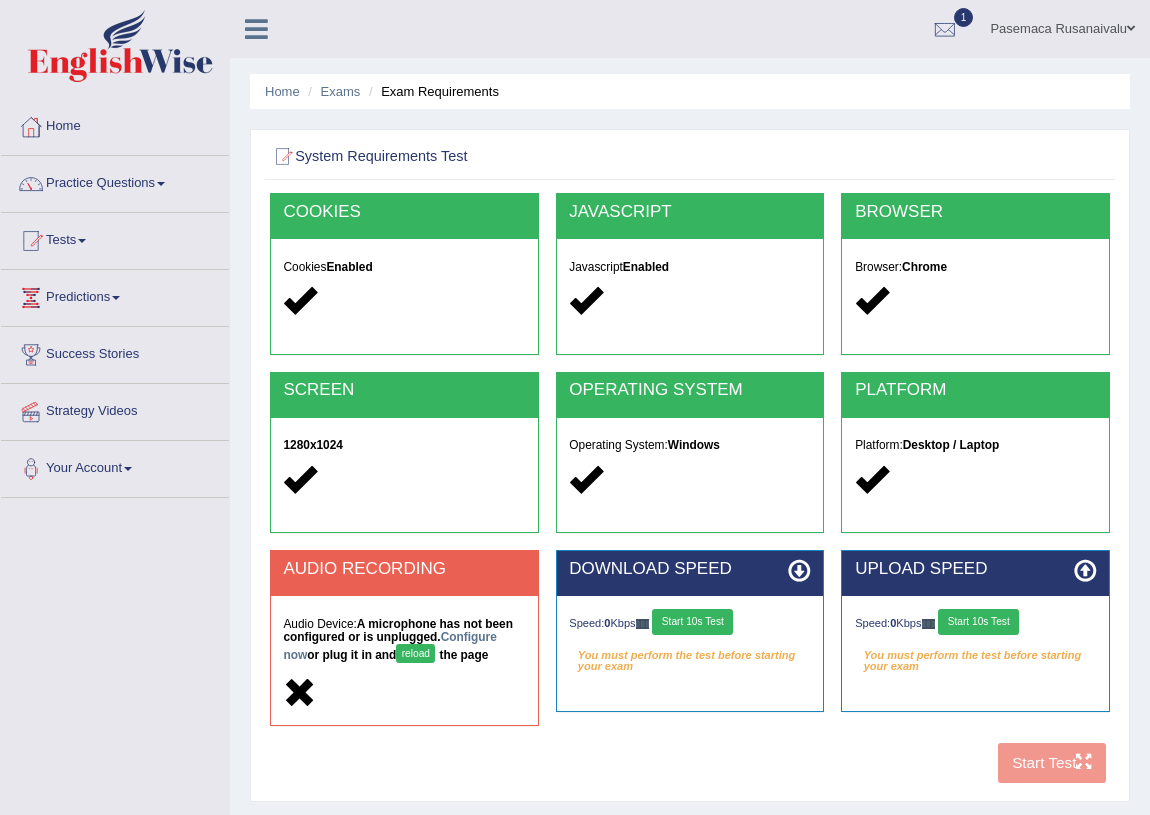 scroll, scrollTop: 0, scrollLeft: 0, axis: both 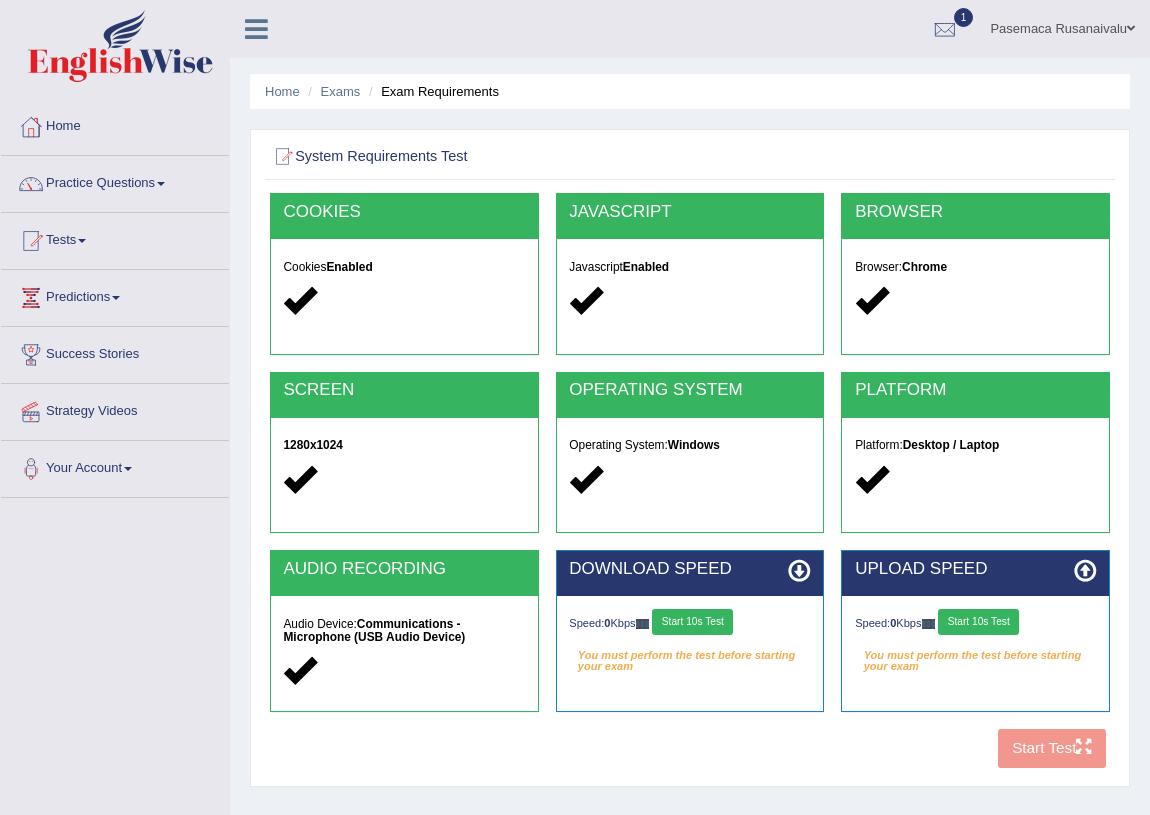 click on "Start 10s Test" at bounding box center [692, 622] 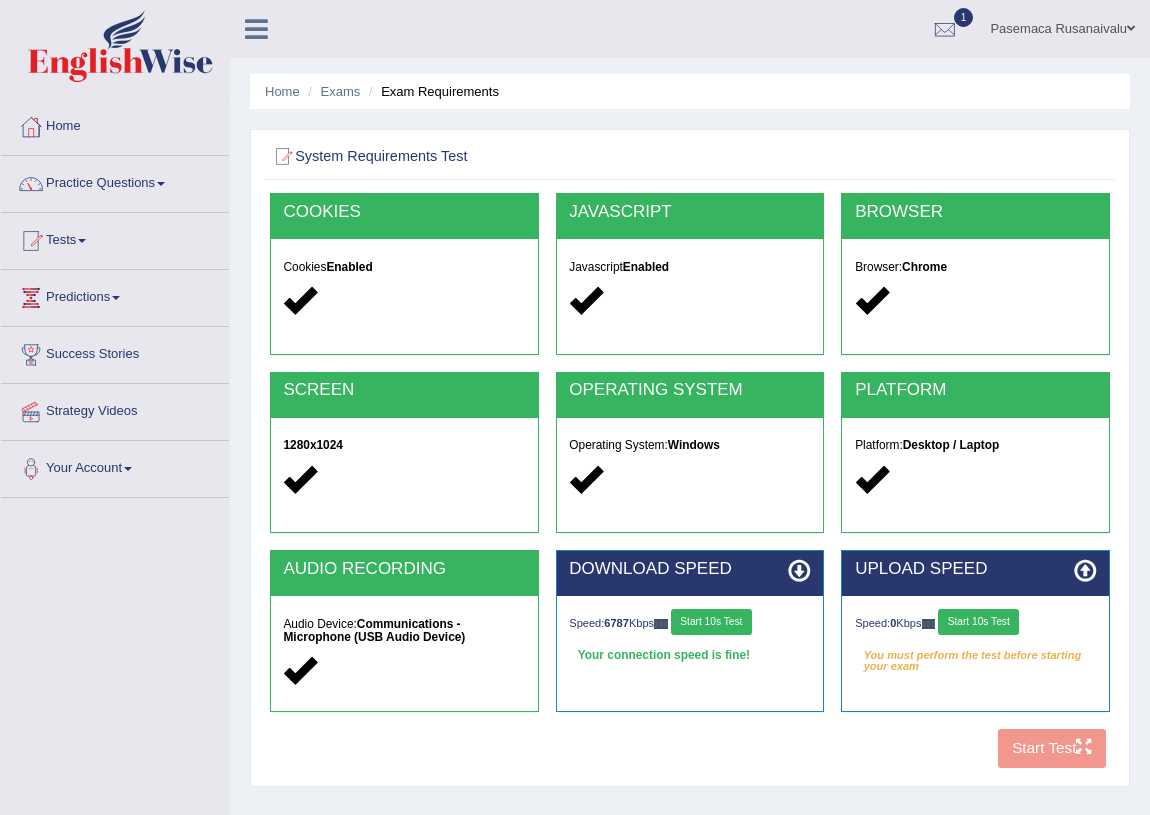 click on "Start 10s Test" at bounding box center (978, 622) 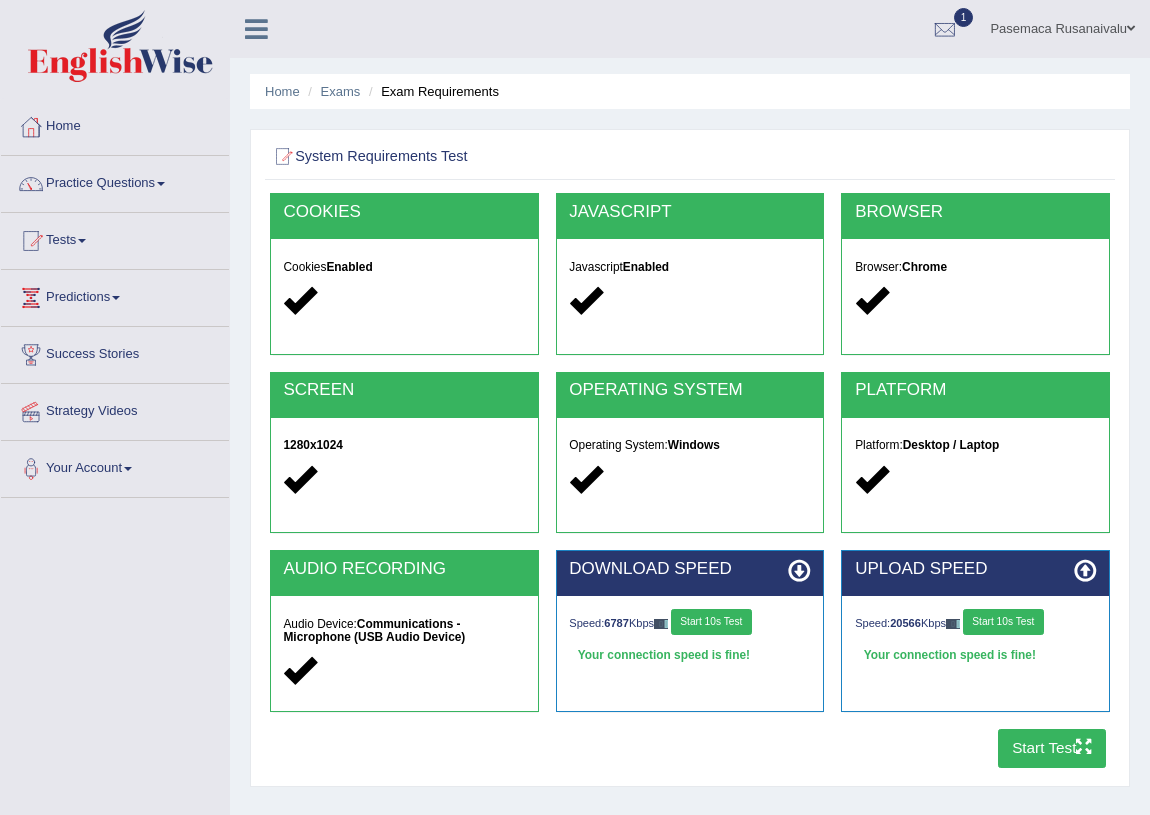 click on "Start Test" at bounding box center (1052, 748) 